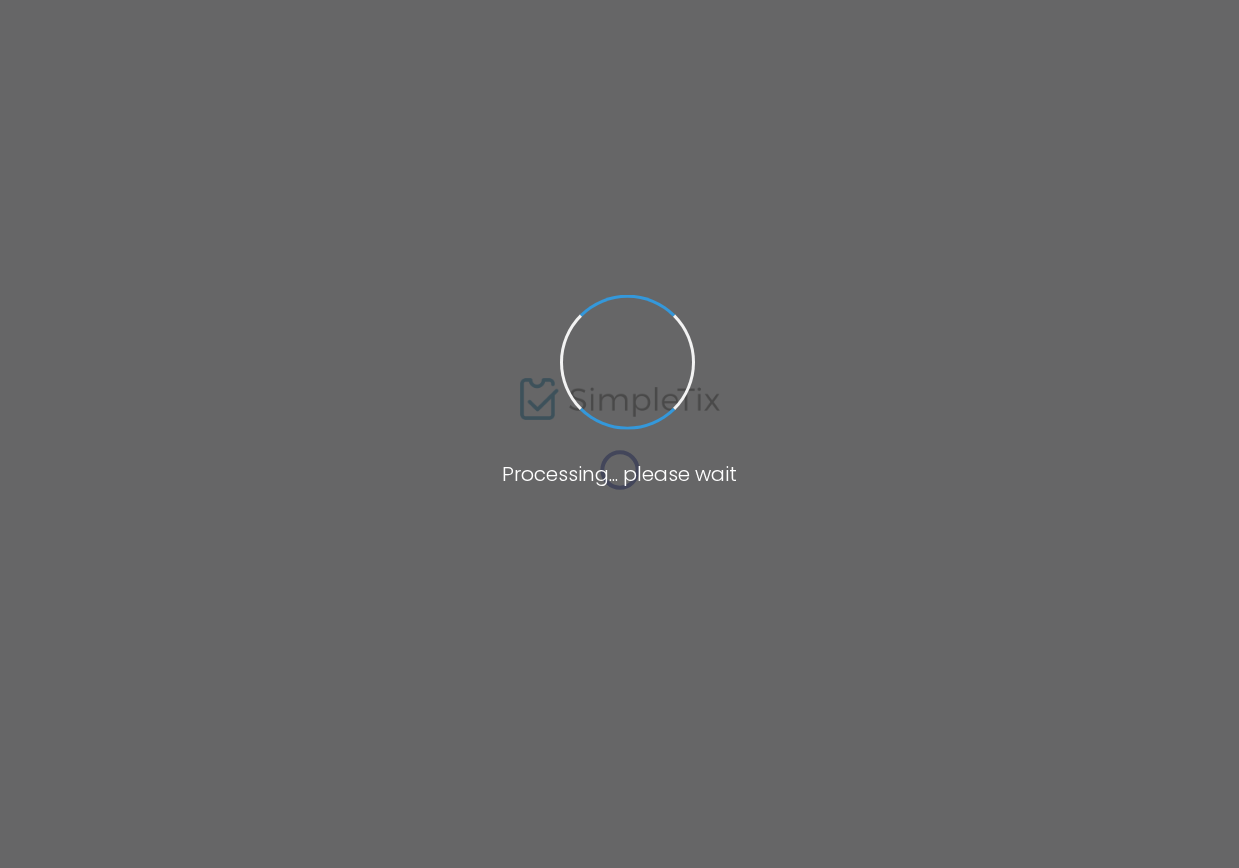 scroll, scrollTop: 0, scrollLeft: 0, axis: both 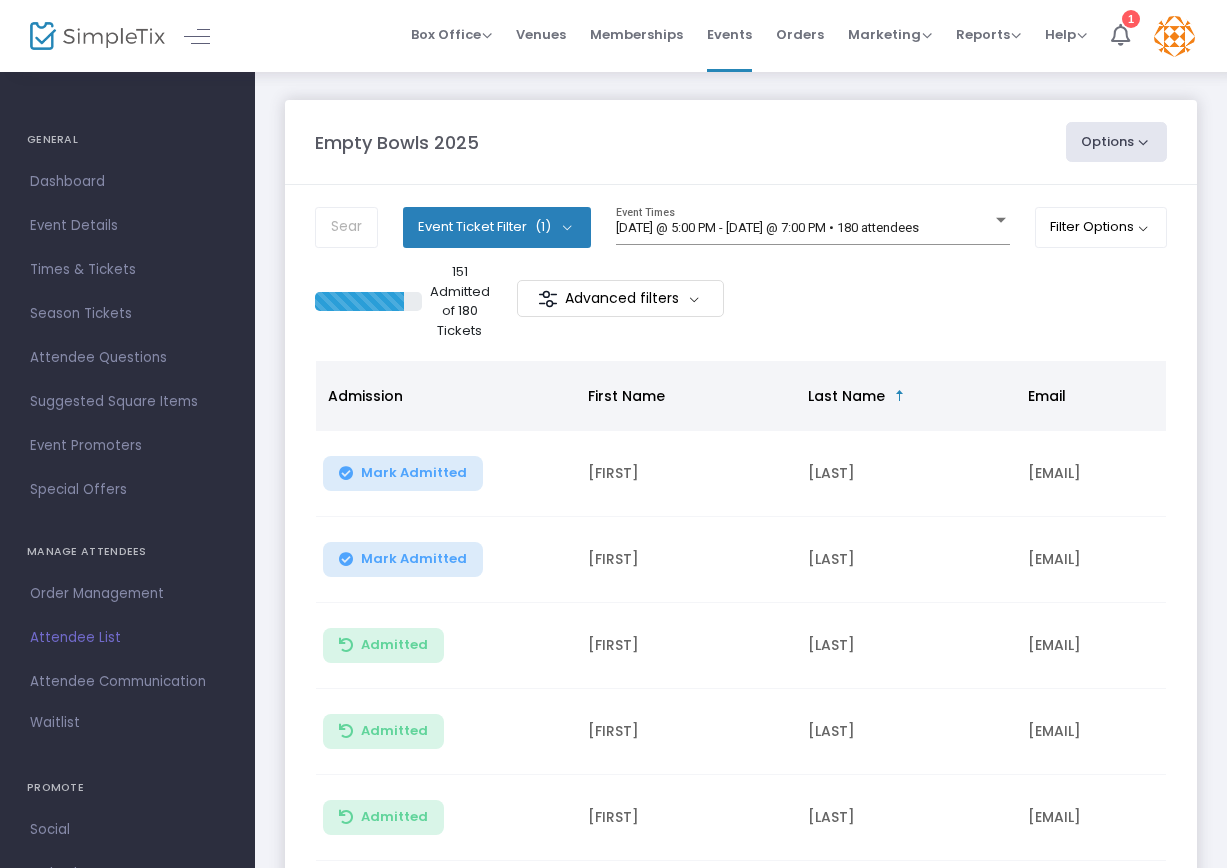 click on "GENERAL" at bounding box center [127, 140] 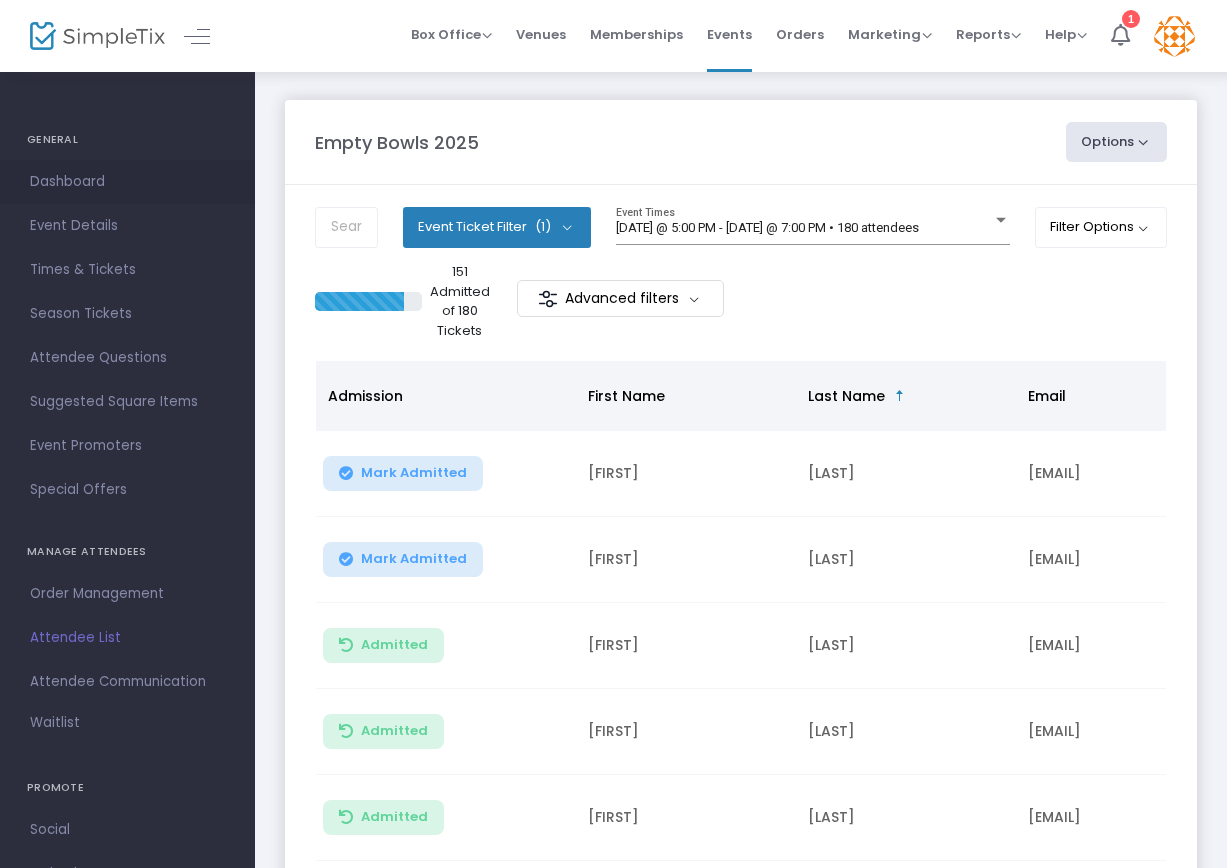 click on "Dashboard" at bounding box center [127, 182] 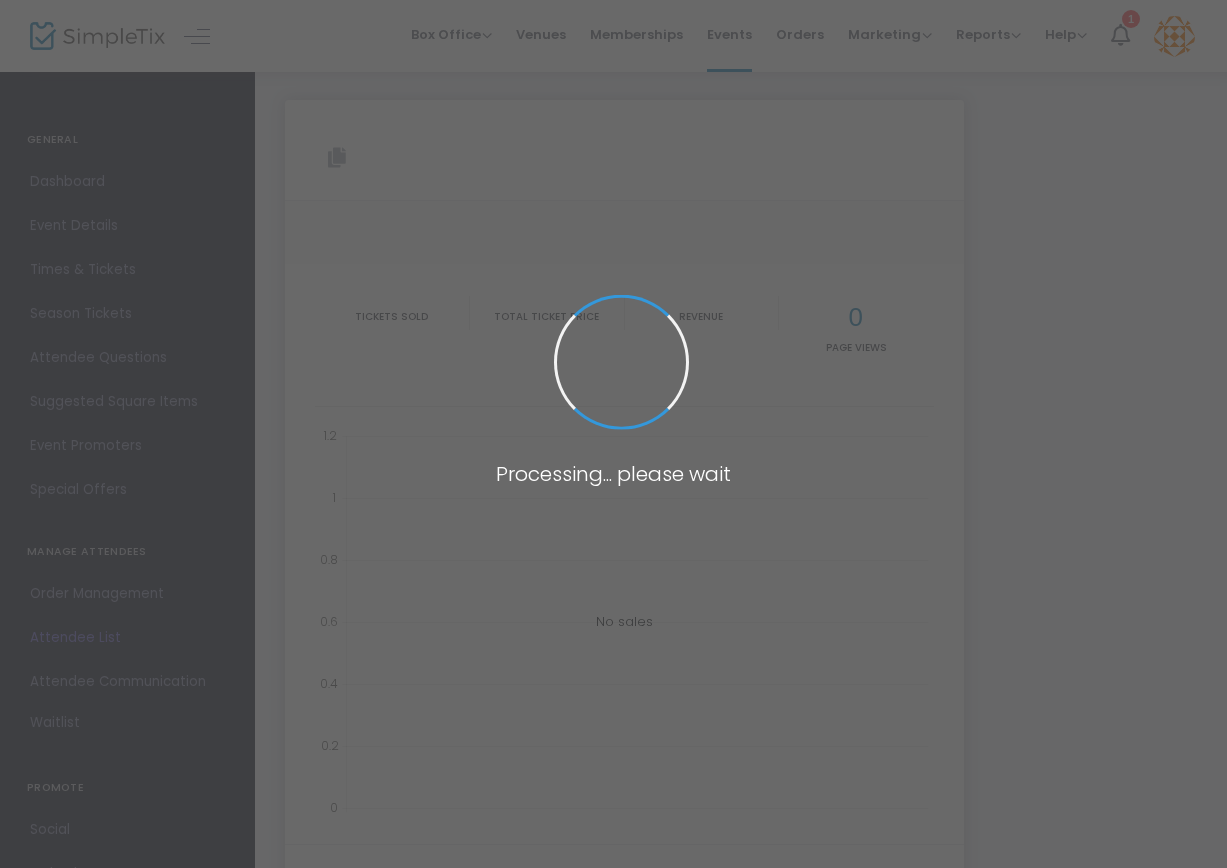 type on "https://www.simpletix.com/e/empty-bowls-2025-tickets-202823" 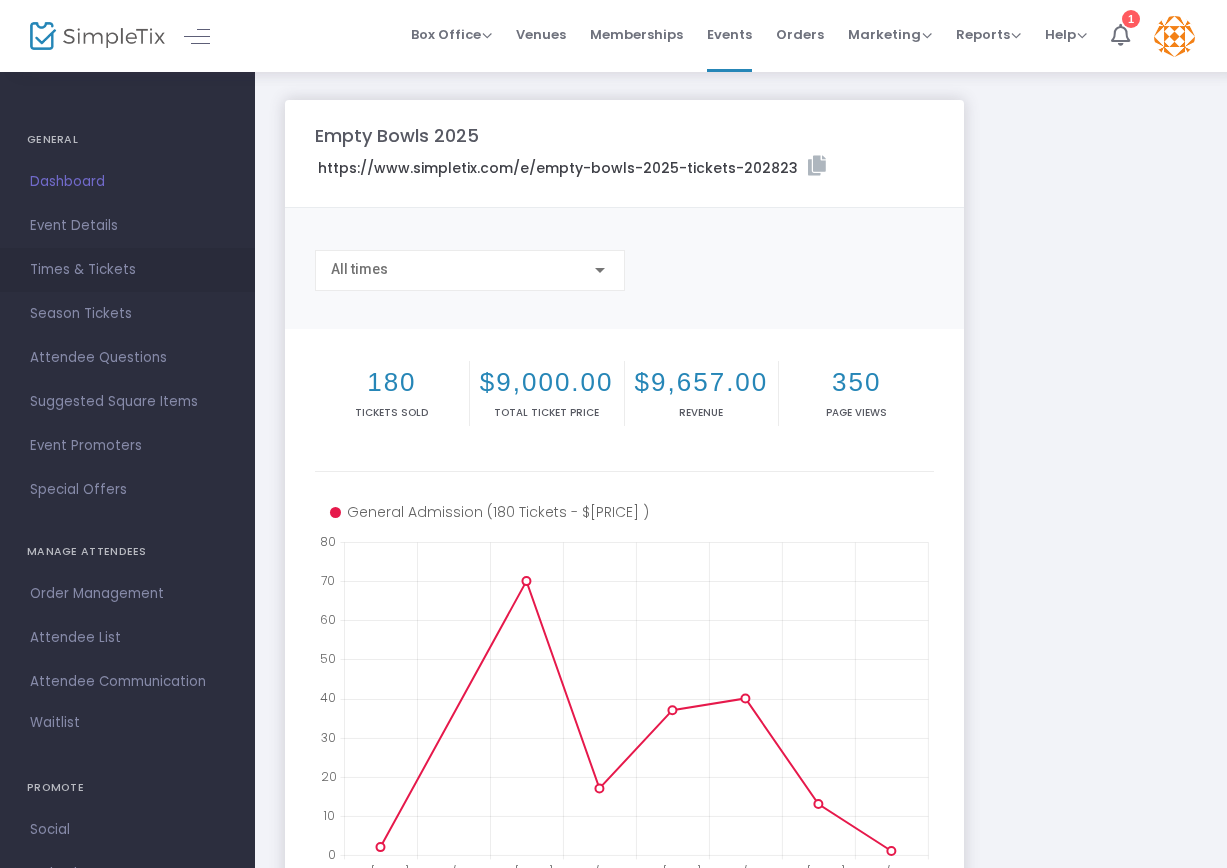 click on "Times & Tickets" at bounding box center [127, 270] 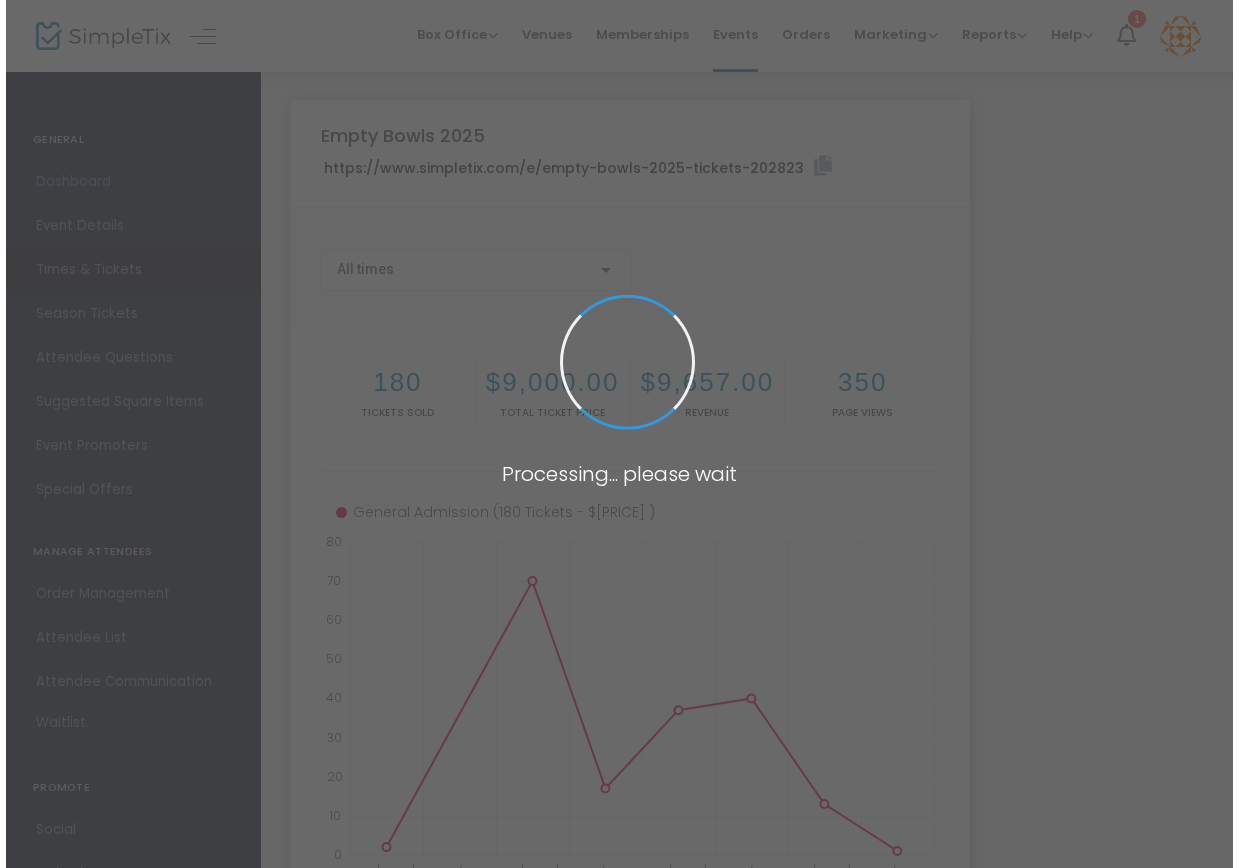 scroll, scrollTop: 0, scrollLeft: 0, axis: both 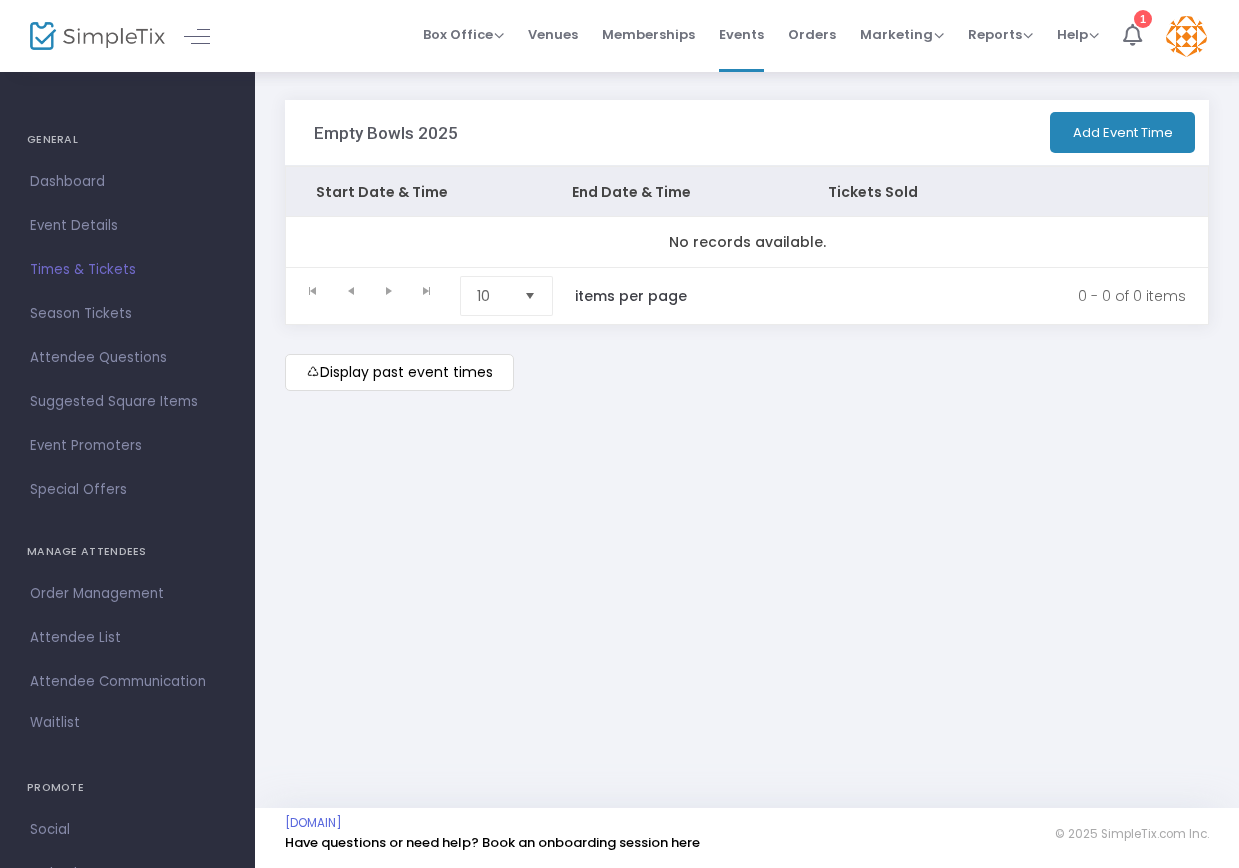 click on "GENERAL" at bounding box center (127, 140) 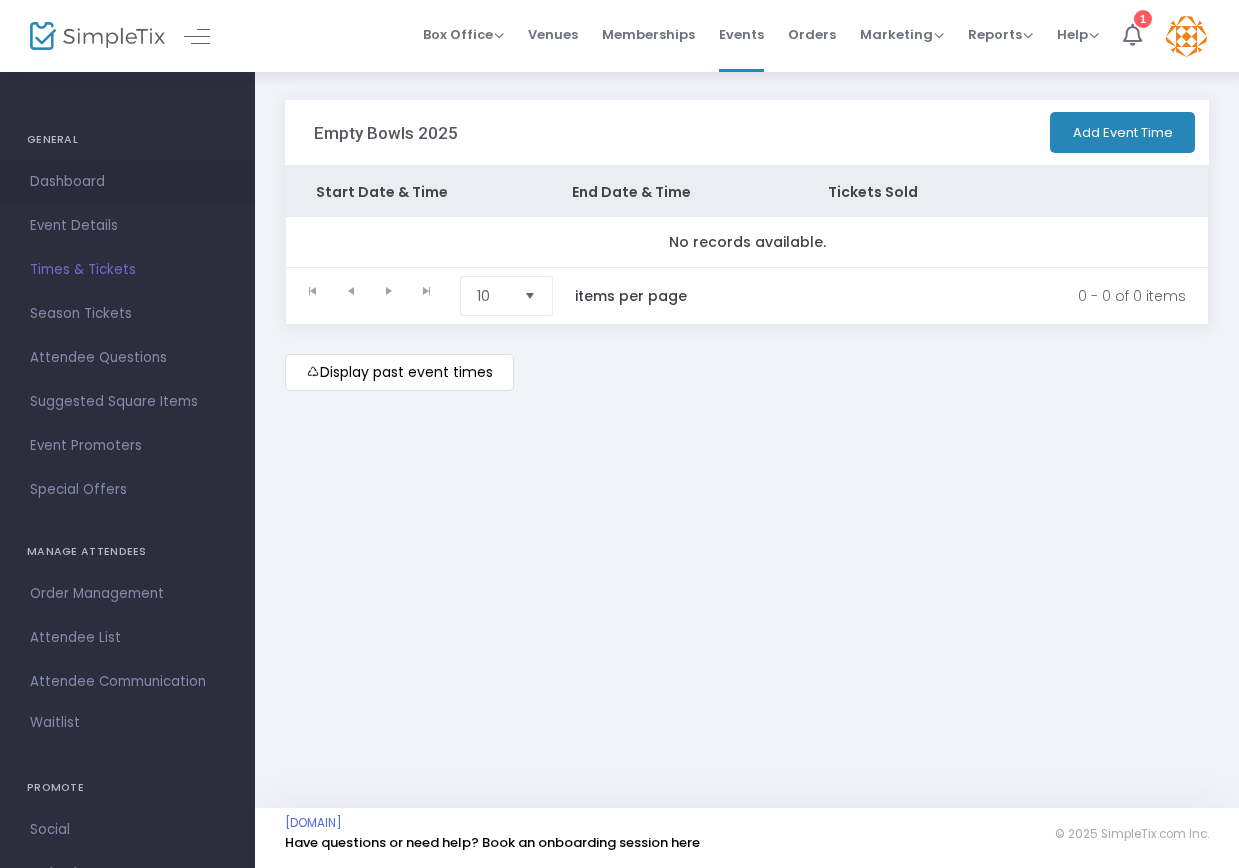 click on "Dashboard" at bounding box center [127, 182] 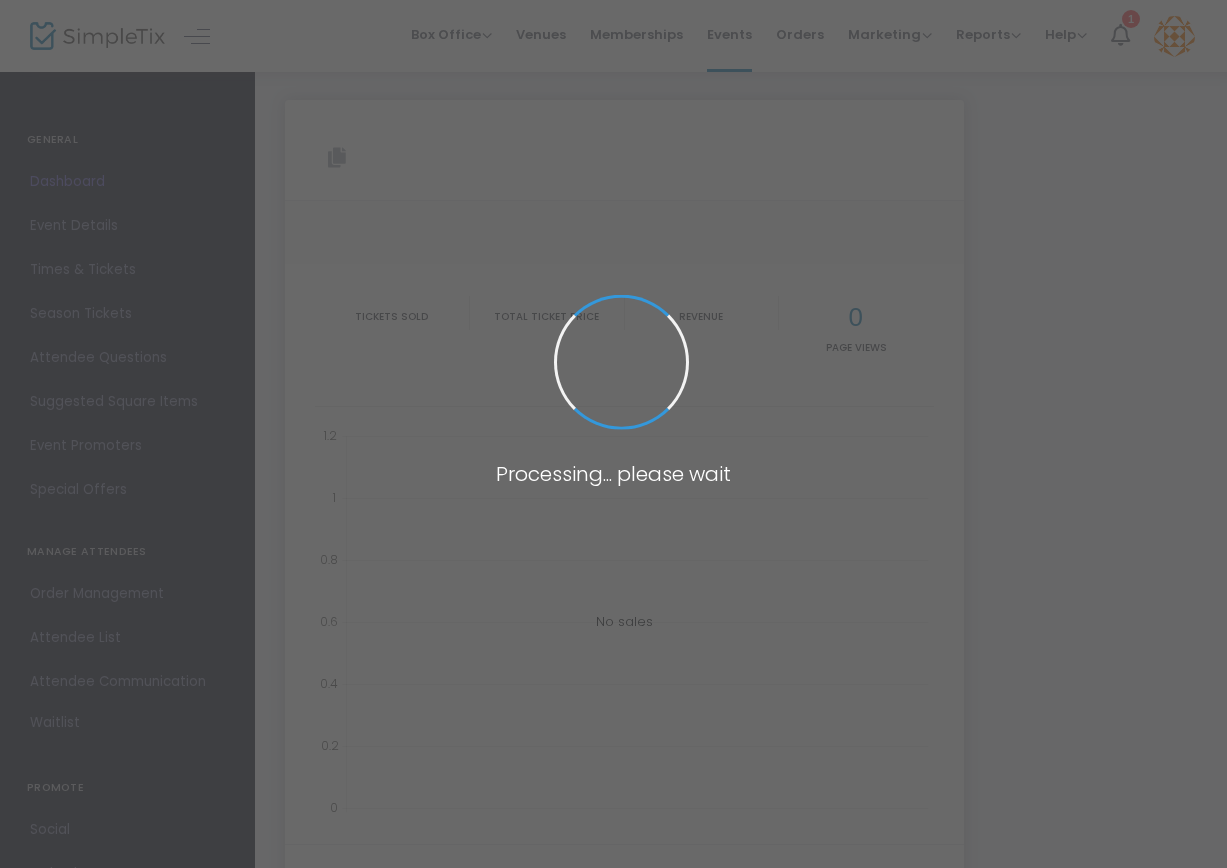 type on "https://www.simpletix.com/e/empty-bowls-2025-tickets-202823" 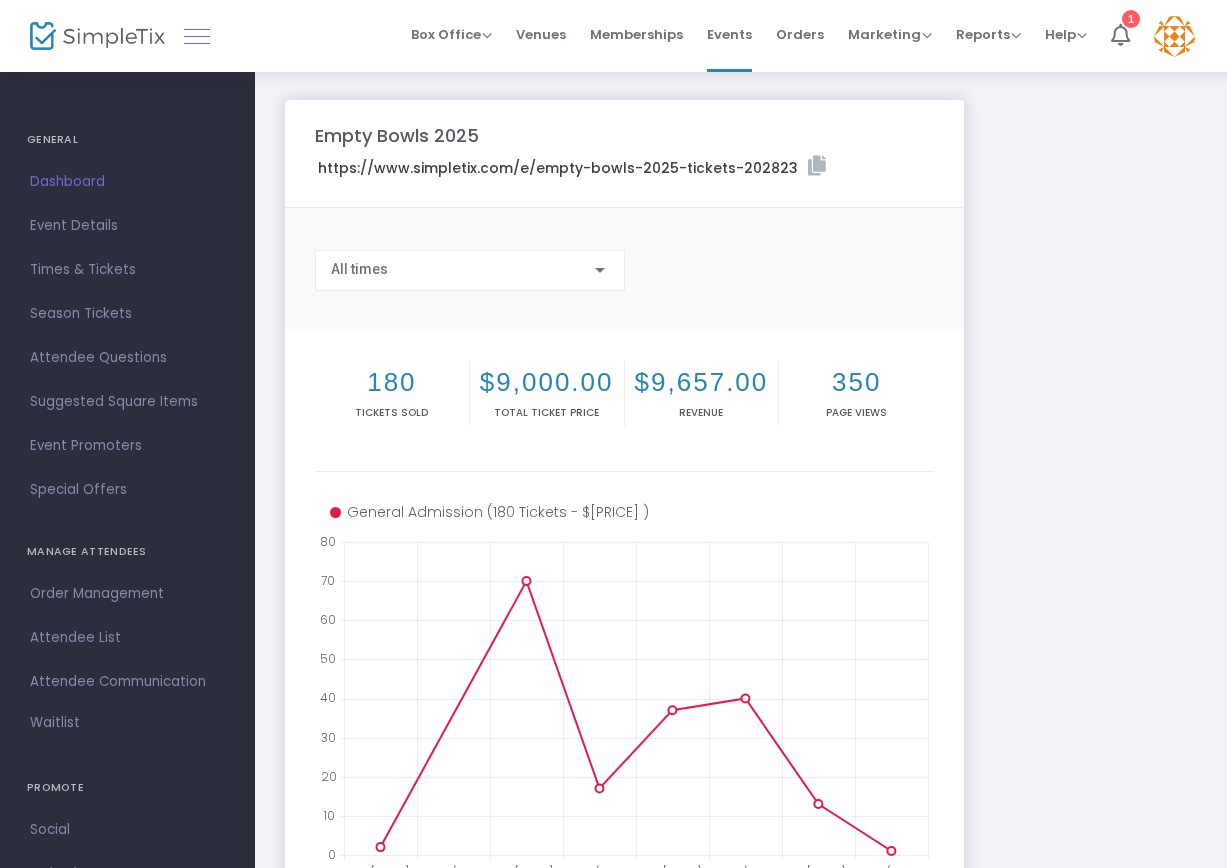 click at bounding box center (197, 36) 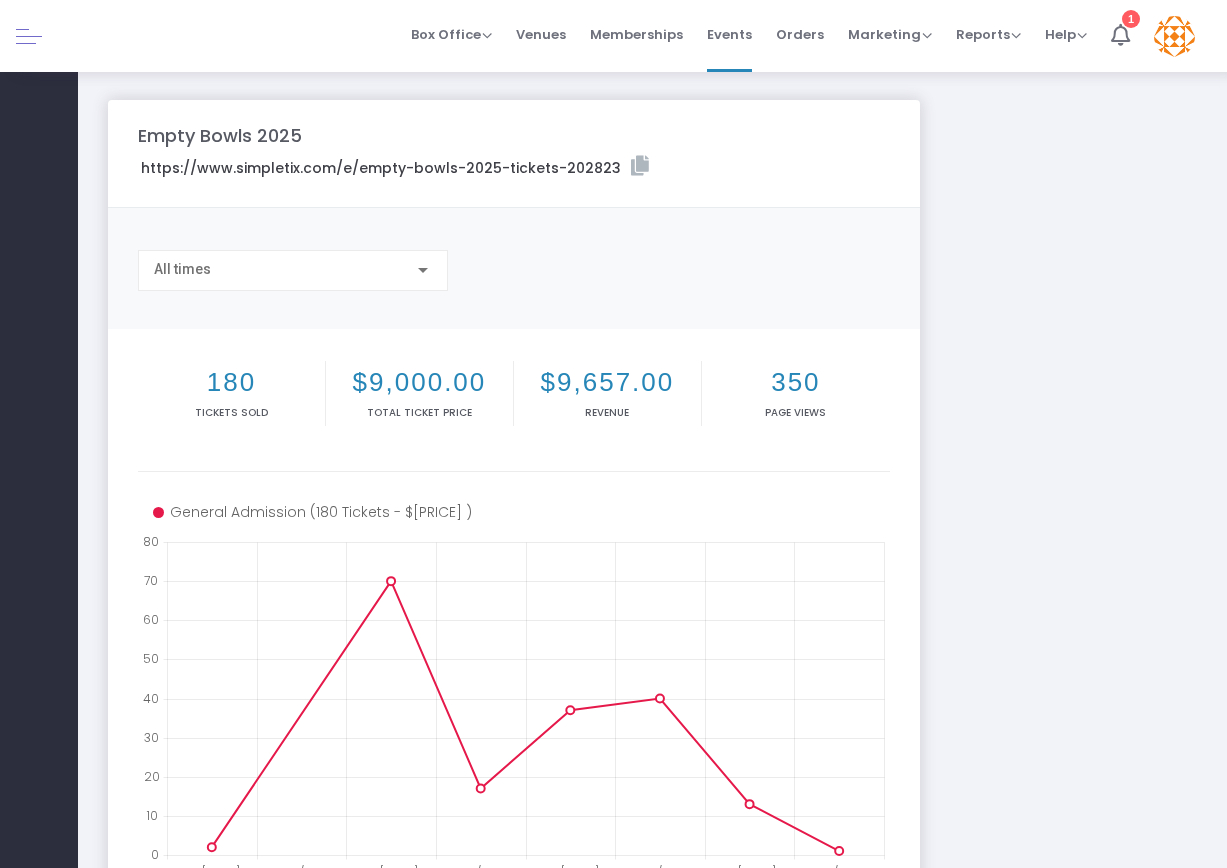 click 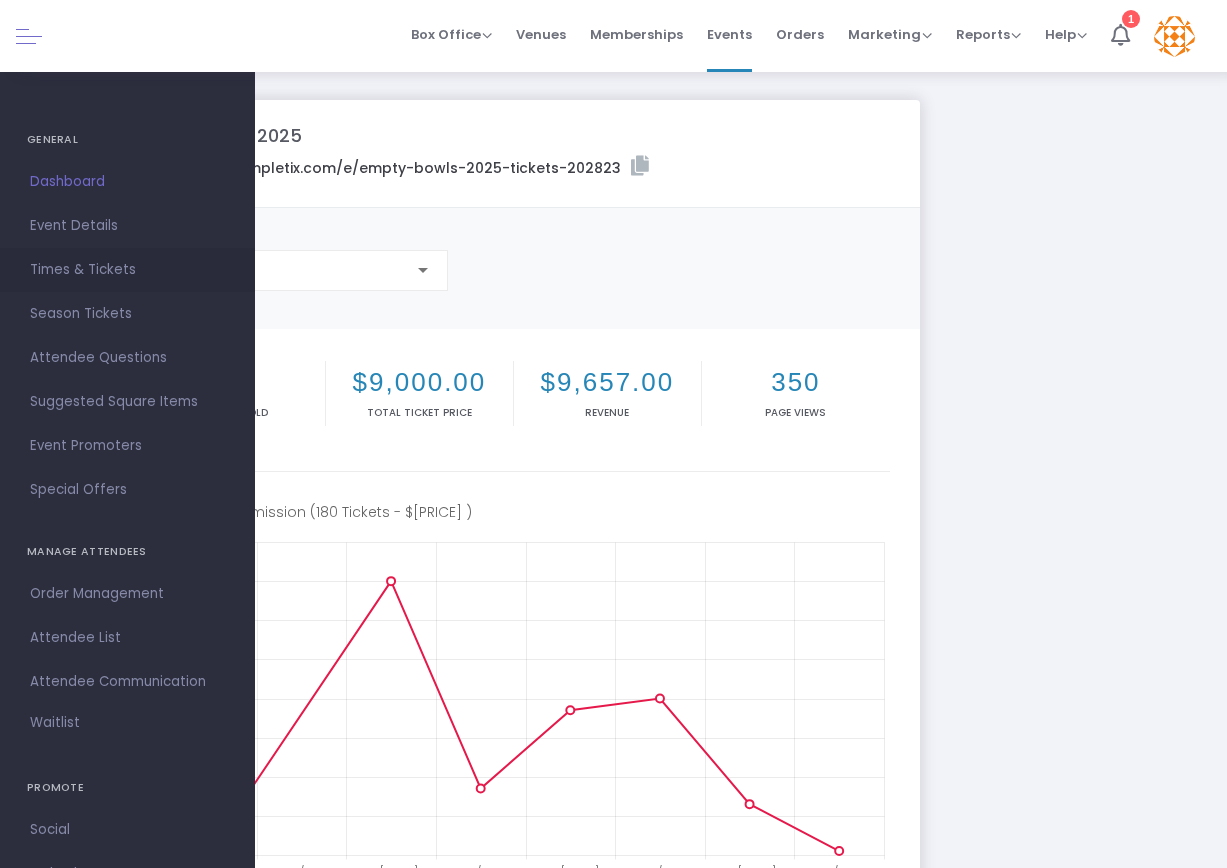 click on "Times & Tickets" at bounding box center (127, 270) 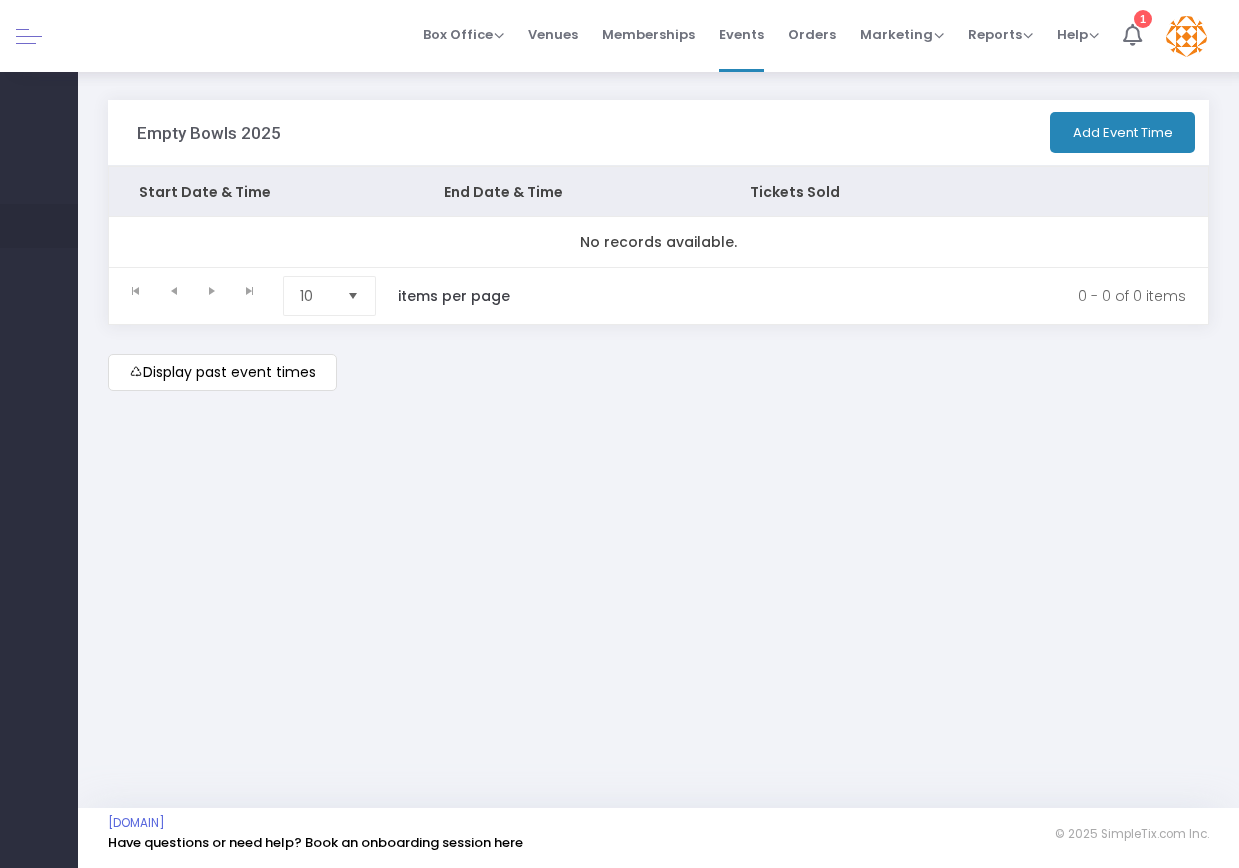 click on "Event Details" at bounding box center (39, 226) 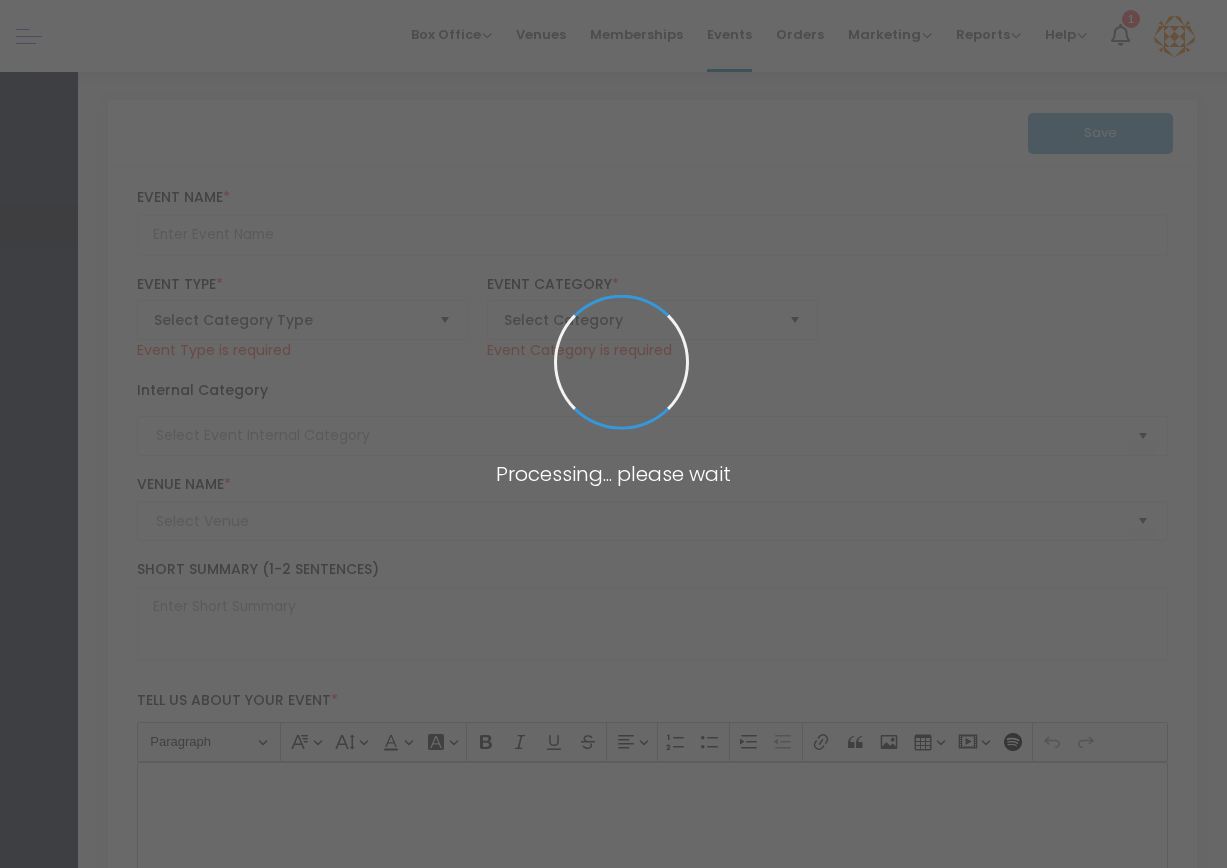 type on "Empty Bowls 2025" 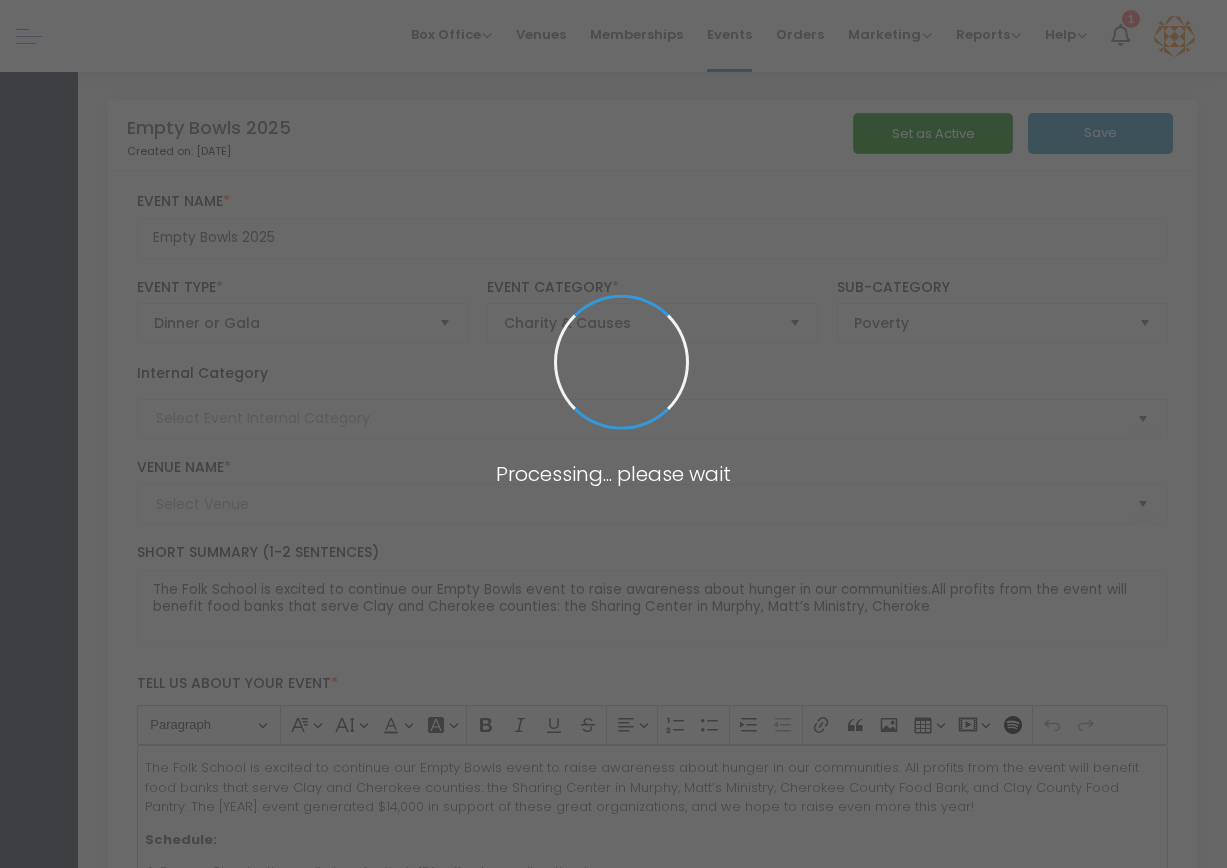 type on "Folk School - [LOCATION]" 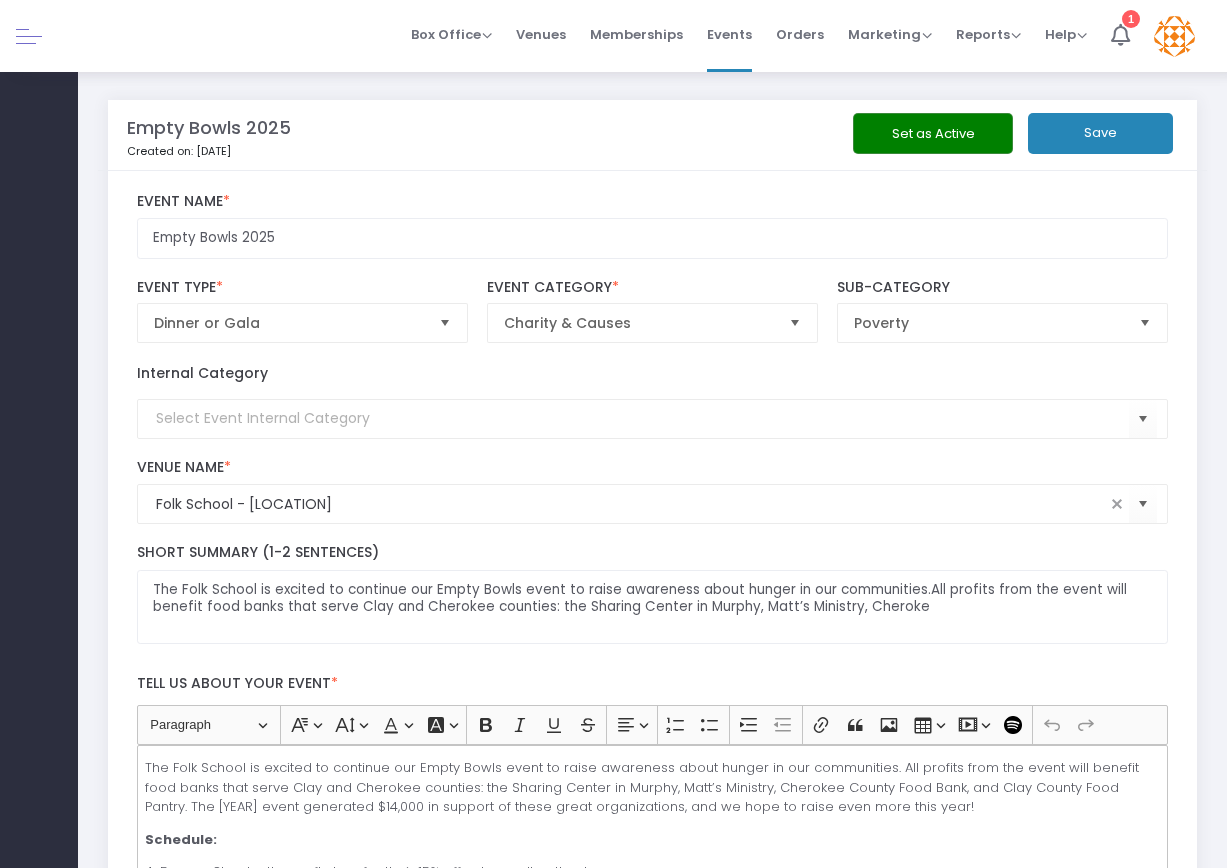 click on "Orders" at bounding box center (800, 34) 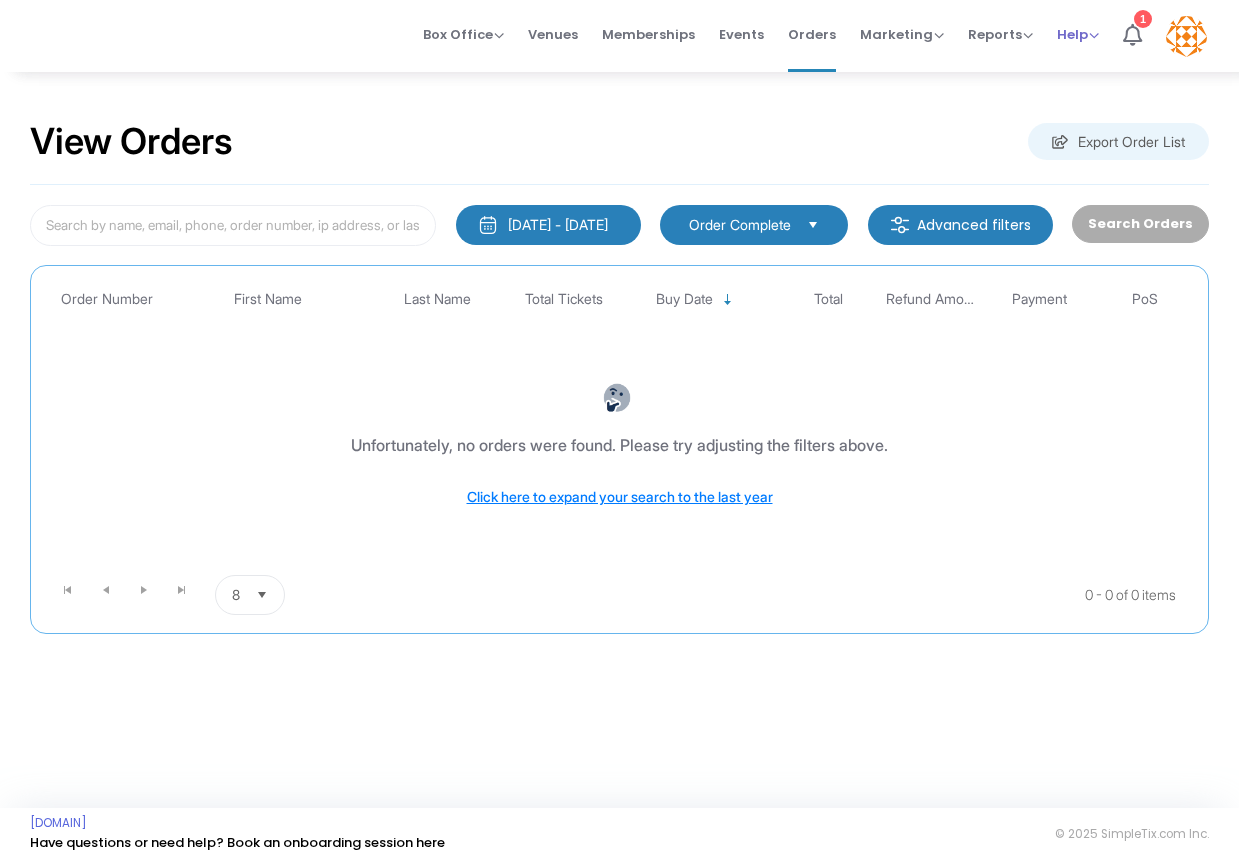 click on "Help" at bounding box center (1078, 34) 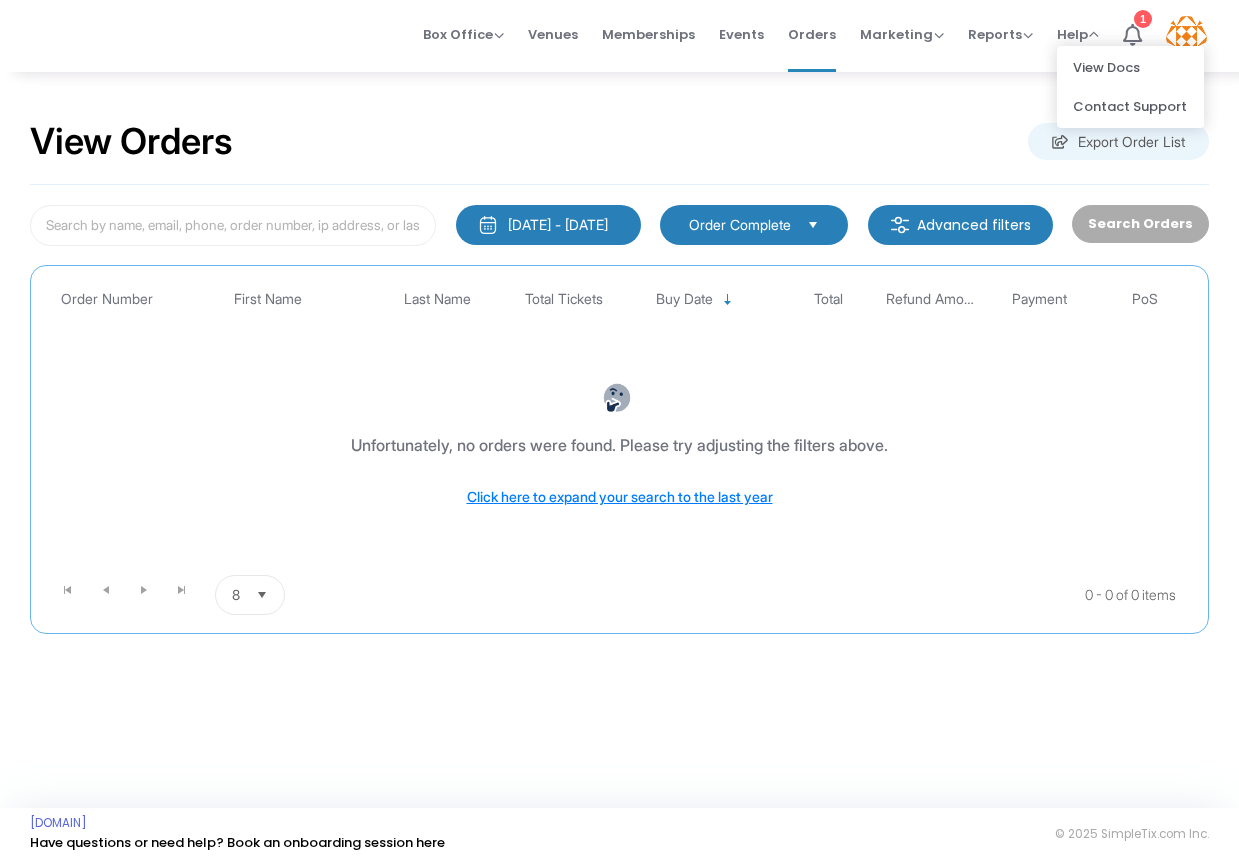click at bounding box center (1186, 36) 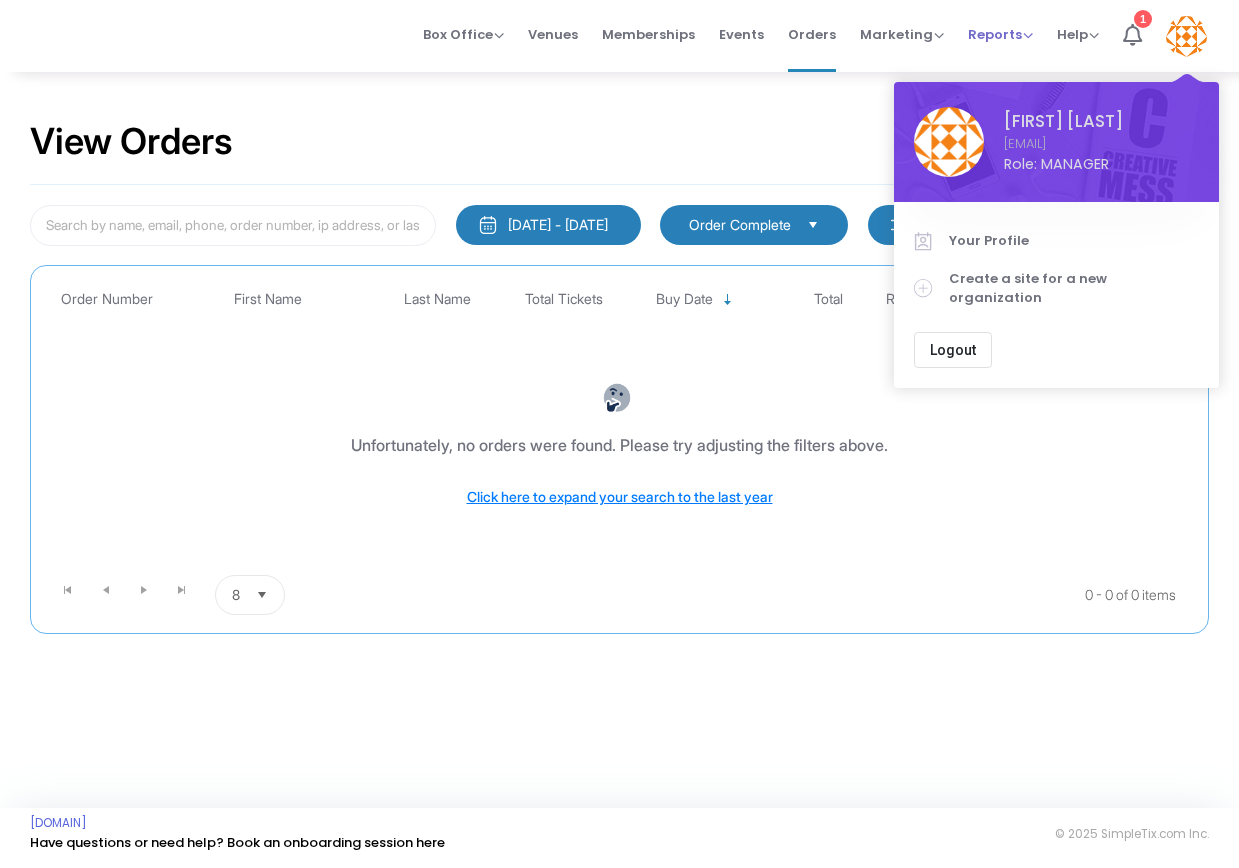 click on "Reports" at bounding box center (1000, 34) 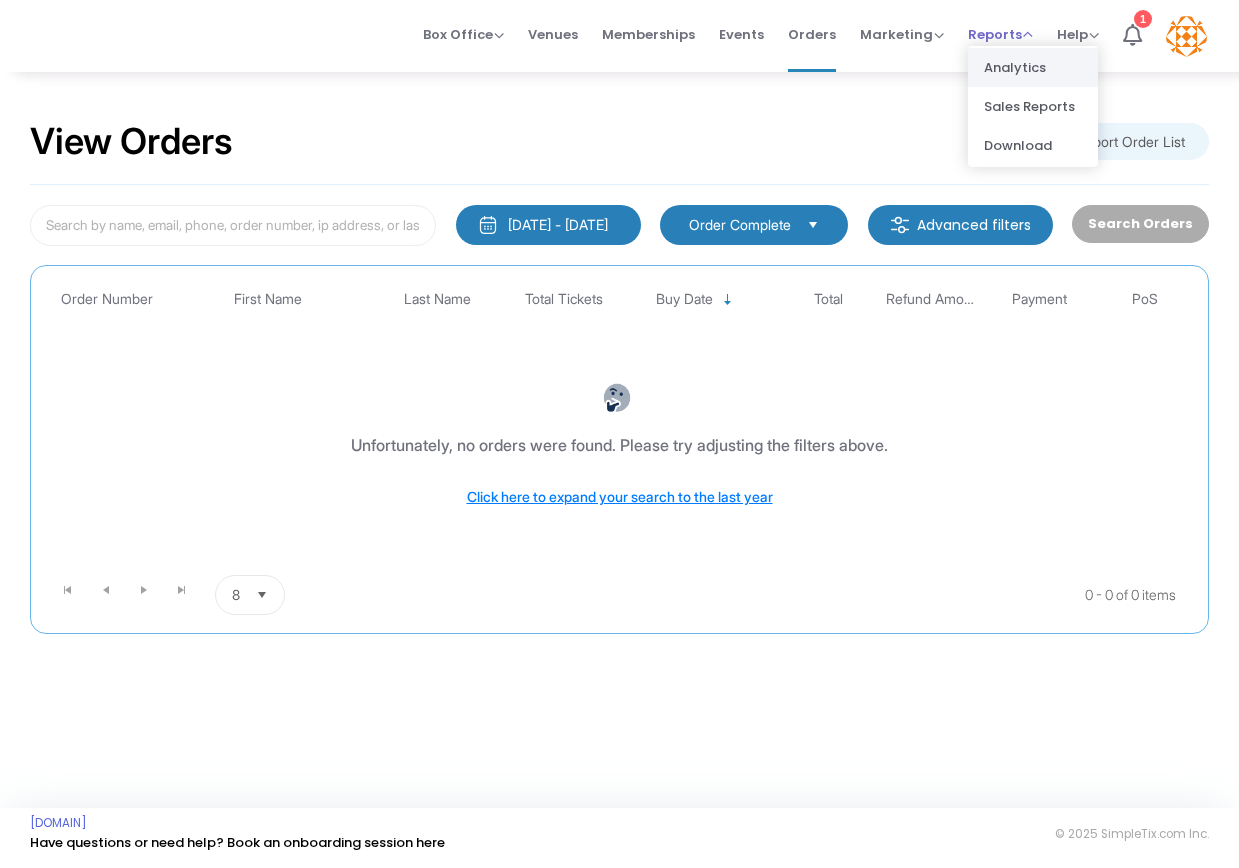 click on "Analytics" at bounding box center (1033, 67) 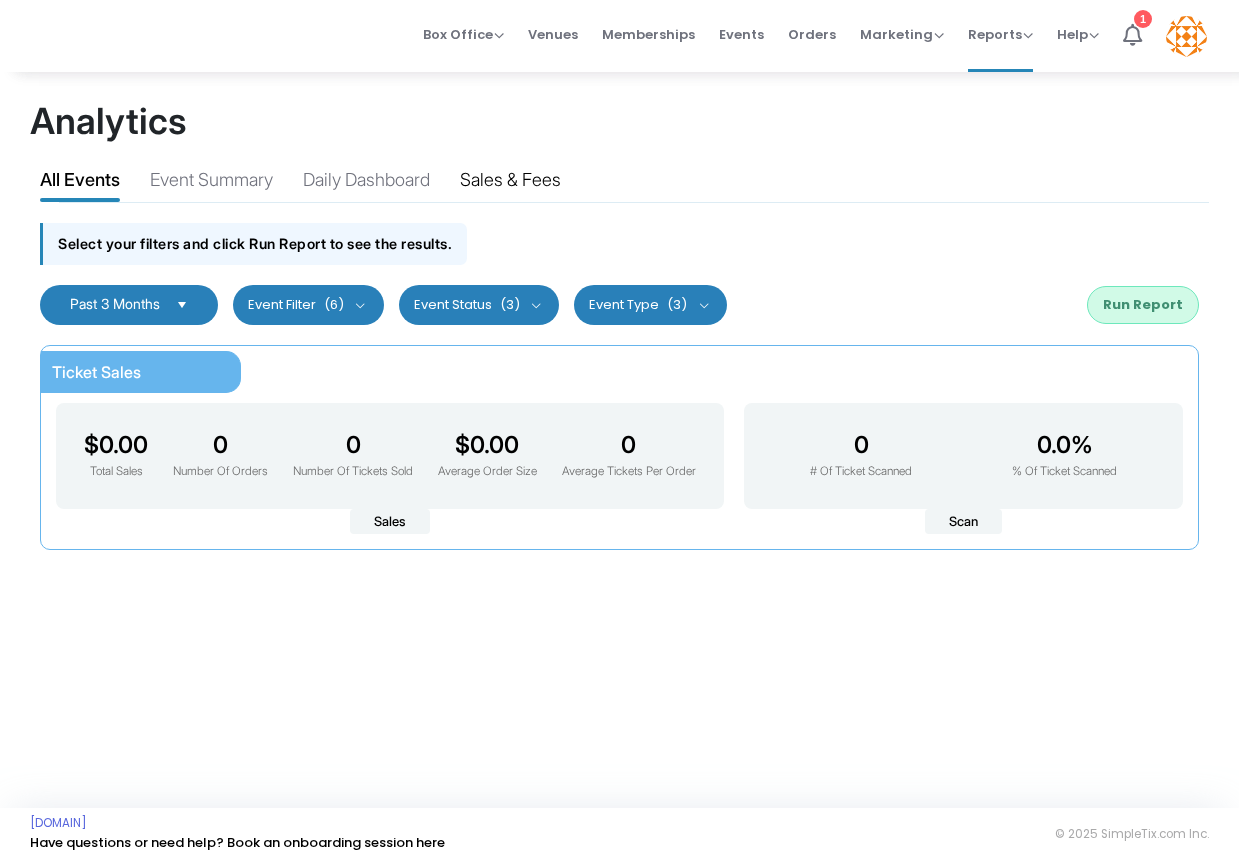 click on "Sales & Fees" 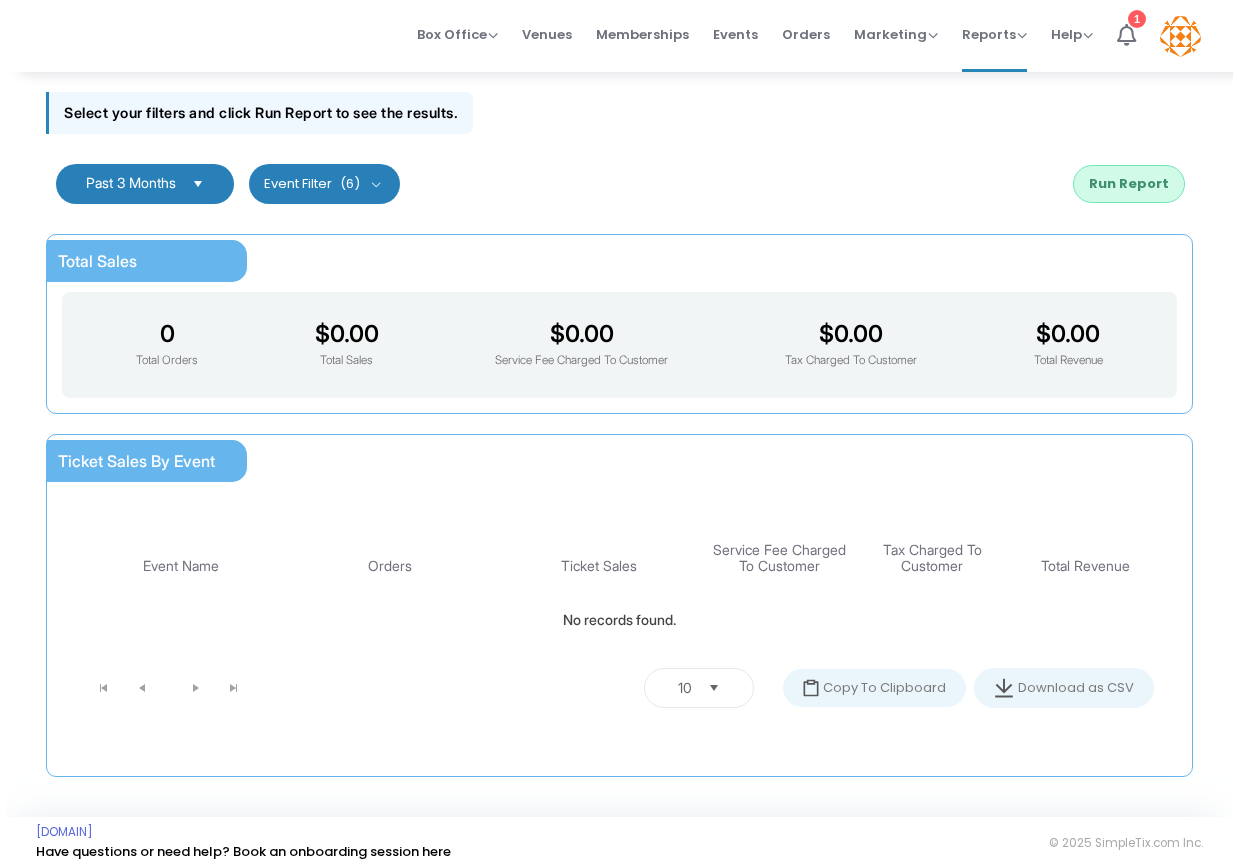 scroll, scrollTop: 0, scrollLeft: 0, axis: both 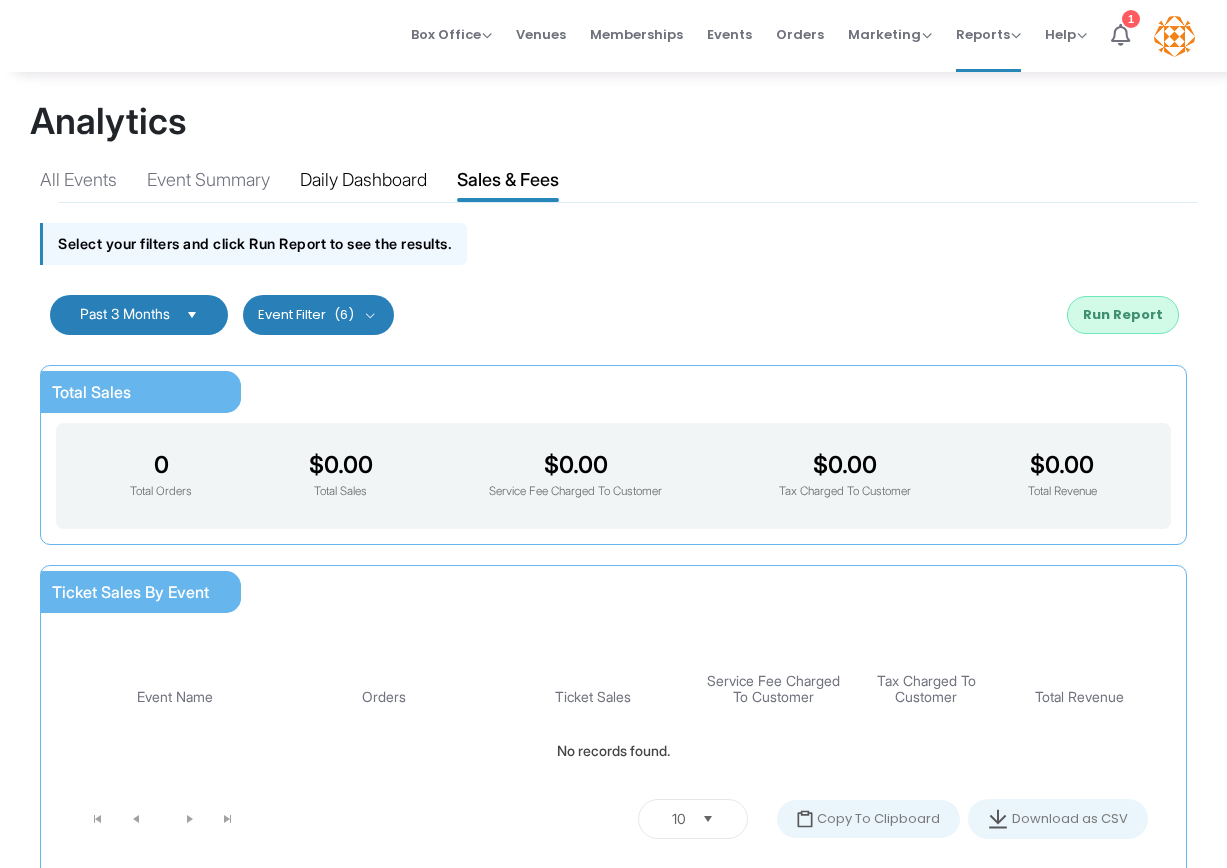 click on "Daily Dashboard" 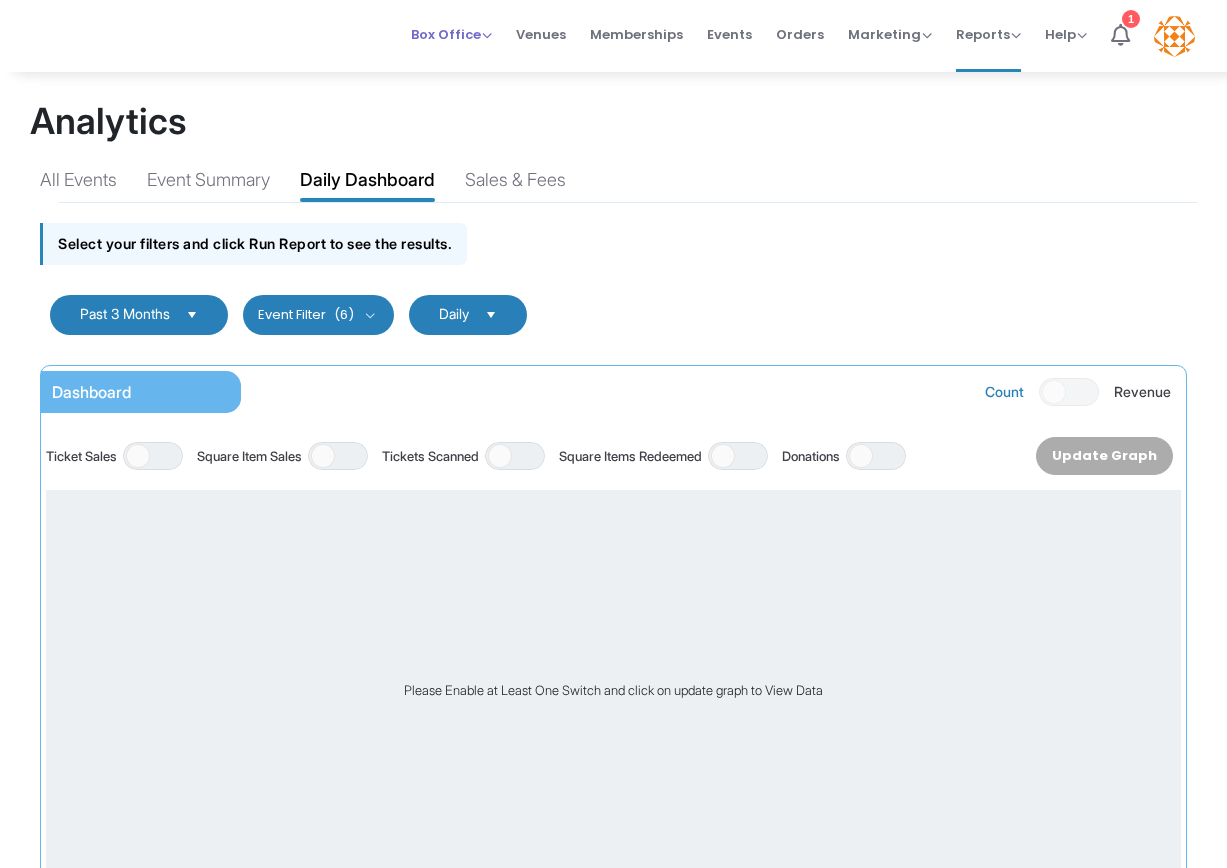 click on "Box Office" at bounding box center [451, 34] 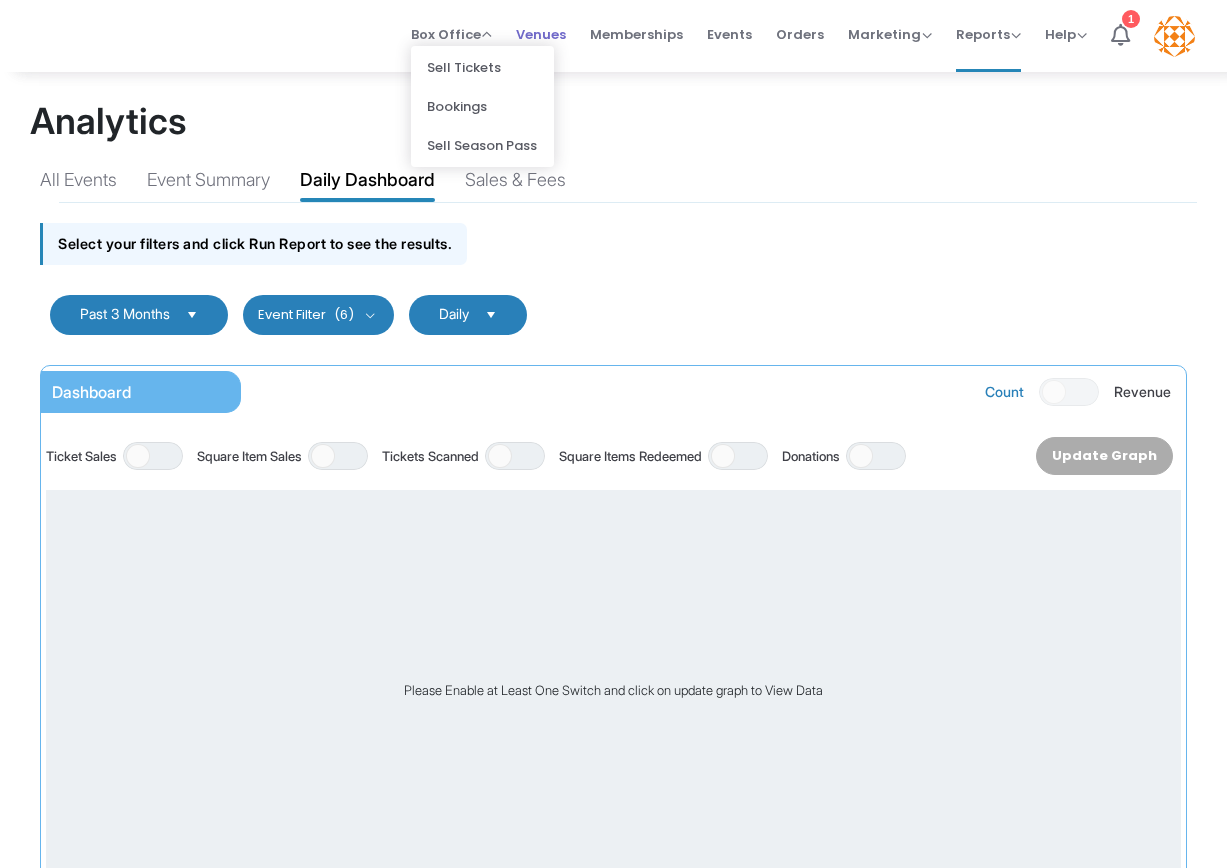 click on "Venues" at bounding box center (541, 34) 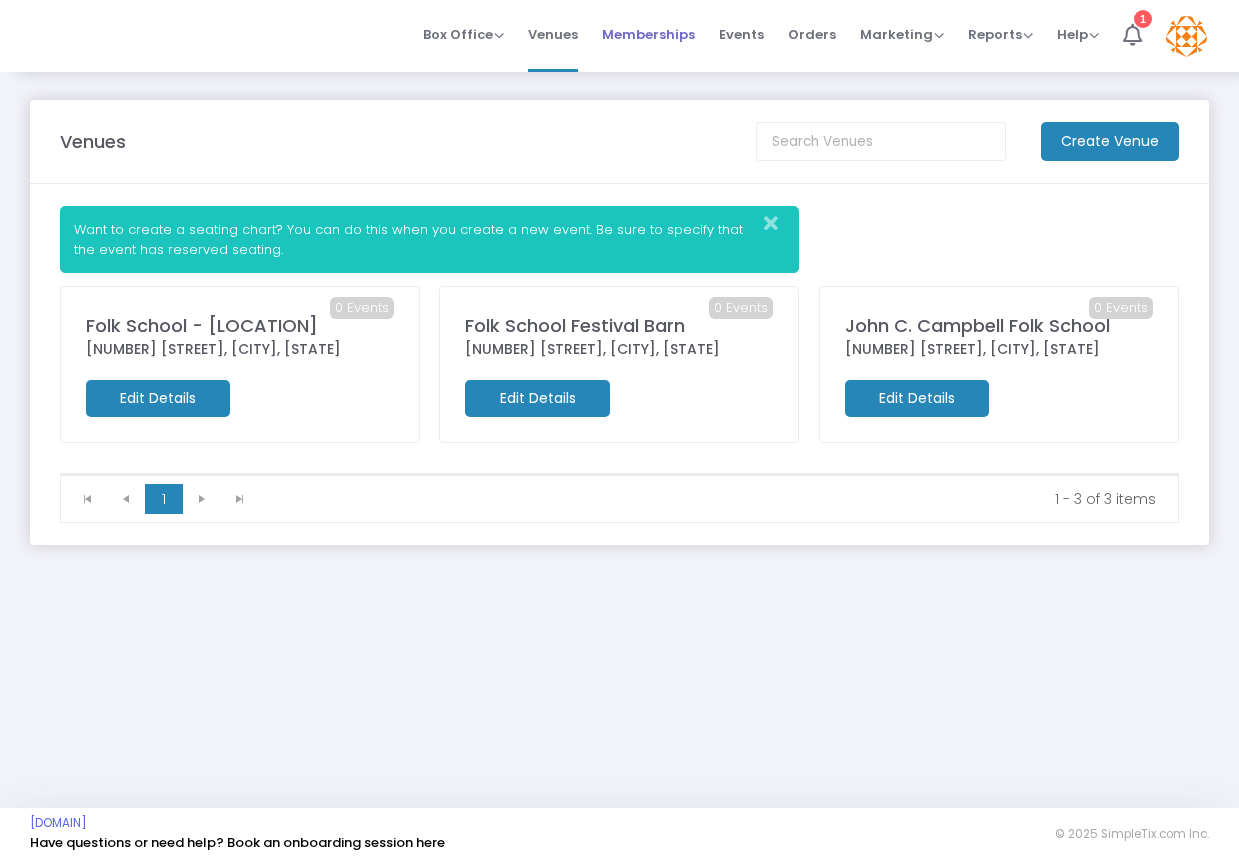 click on "Memberships" at bounding box center [648, 34] 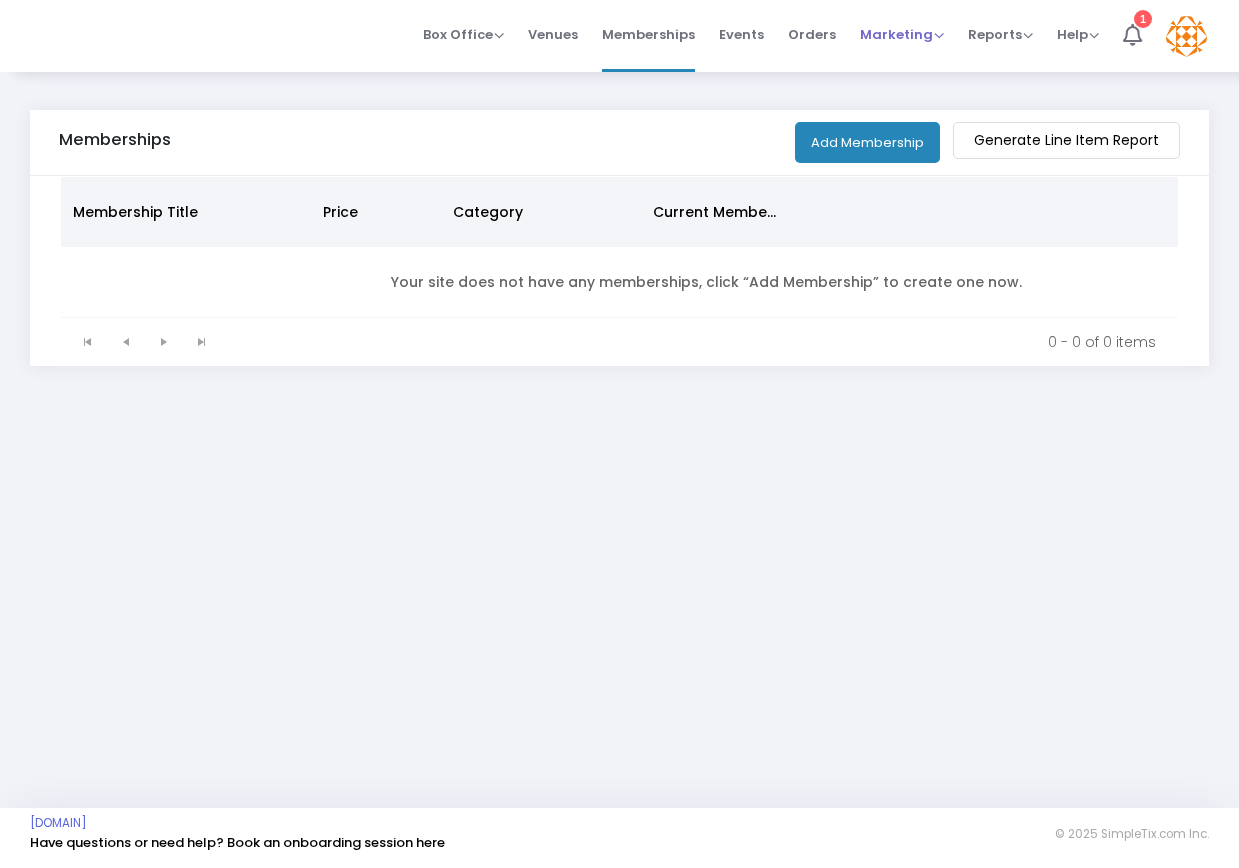 click on "Marketing" at bounding box center (902, 34) 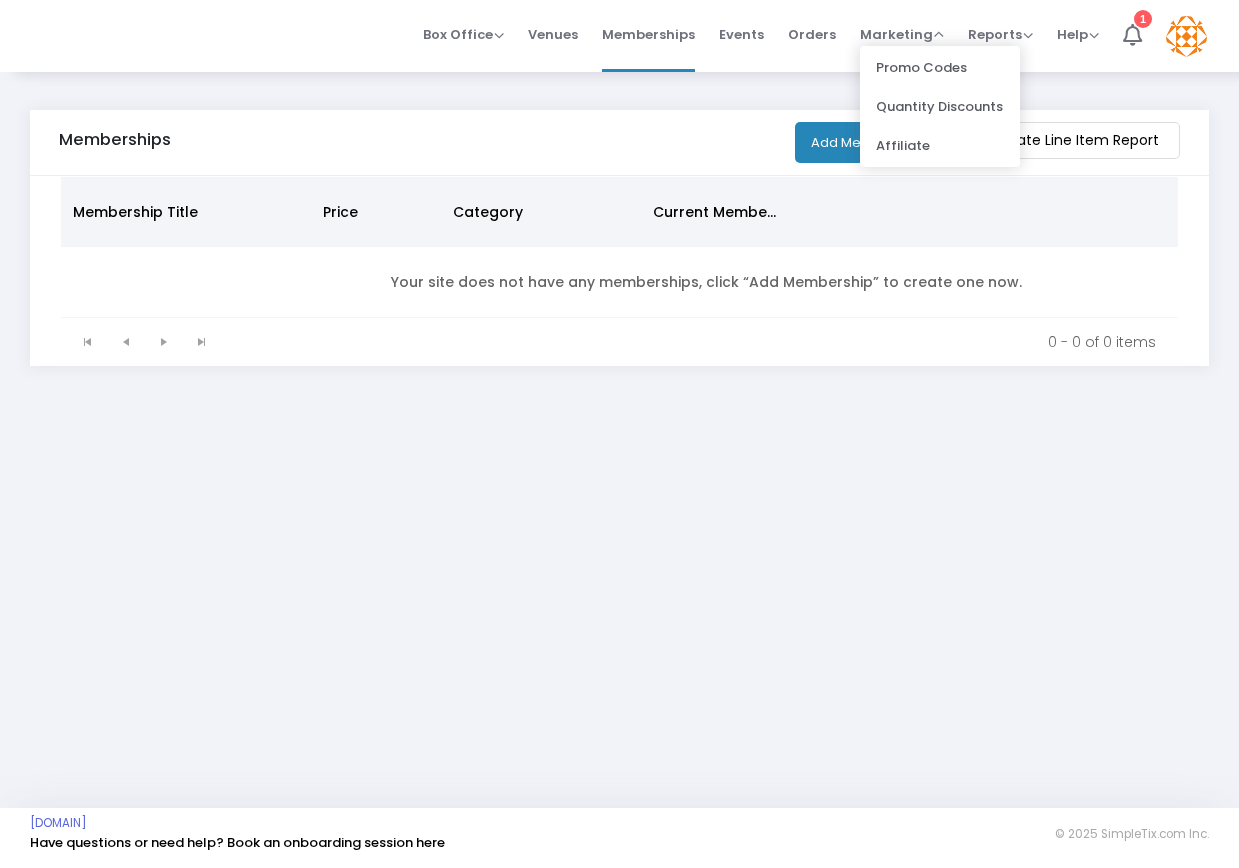 click on "1 [FIRST] [LAST]   [EMAIL]   Role: MANAGER   Section   Your Profile   Create a site for a new organization  Logout" at bounding box center [658, 36] 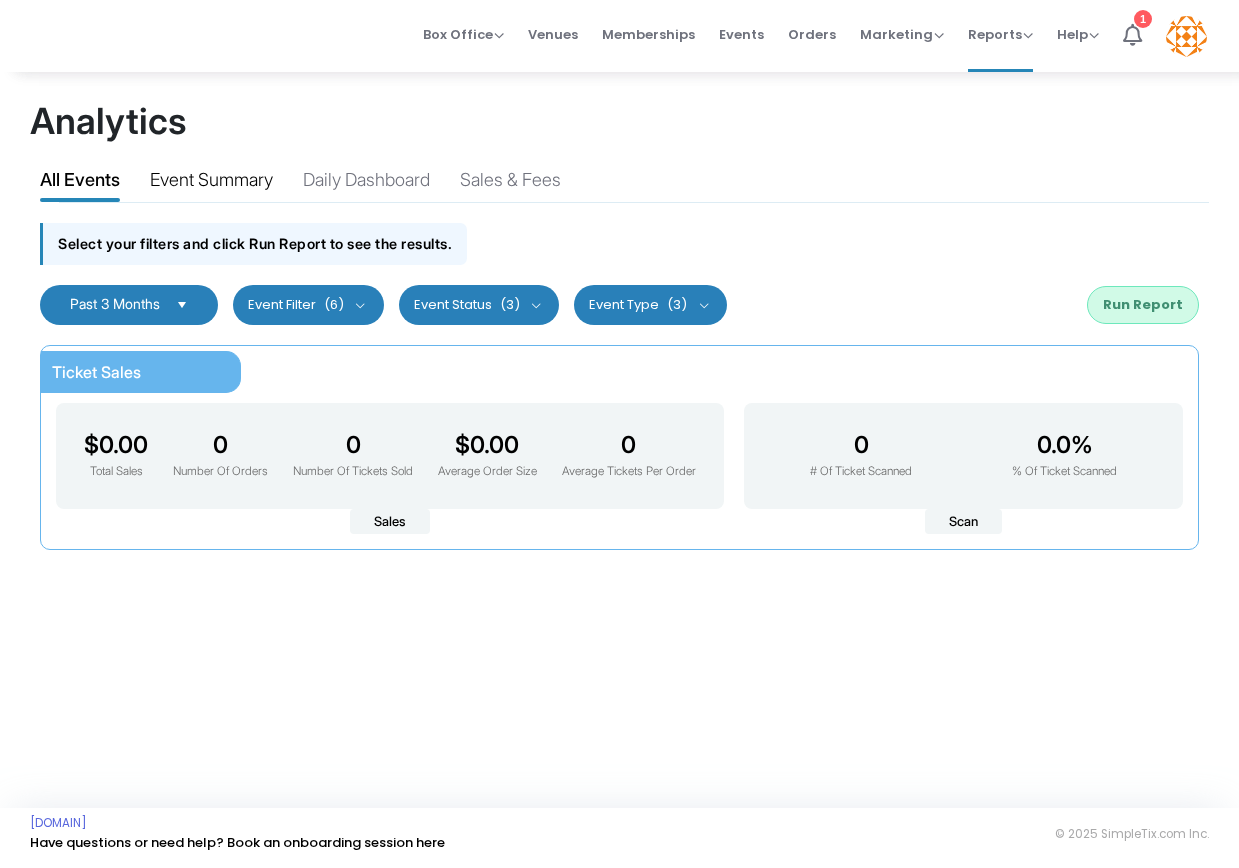 click on "Event Summary" 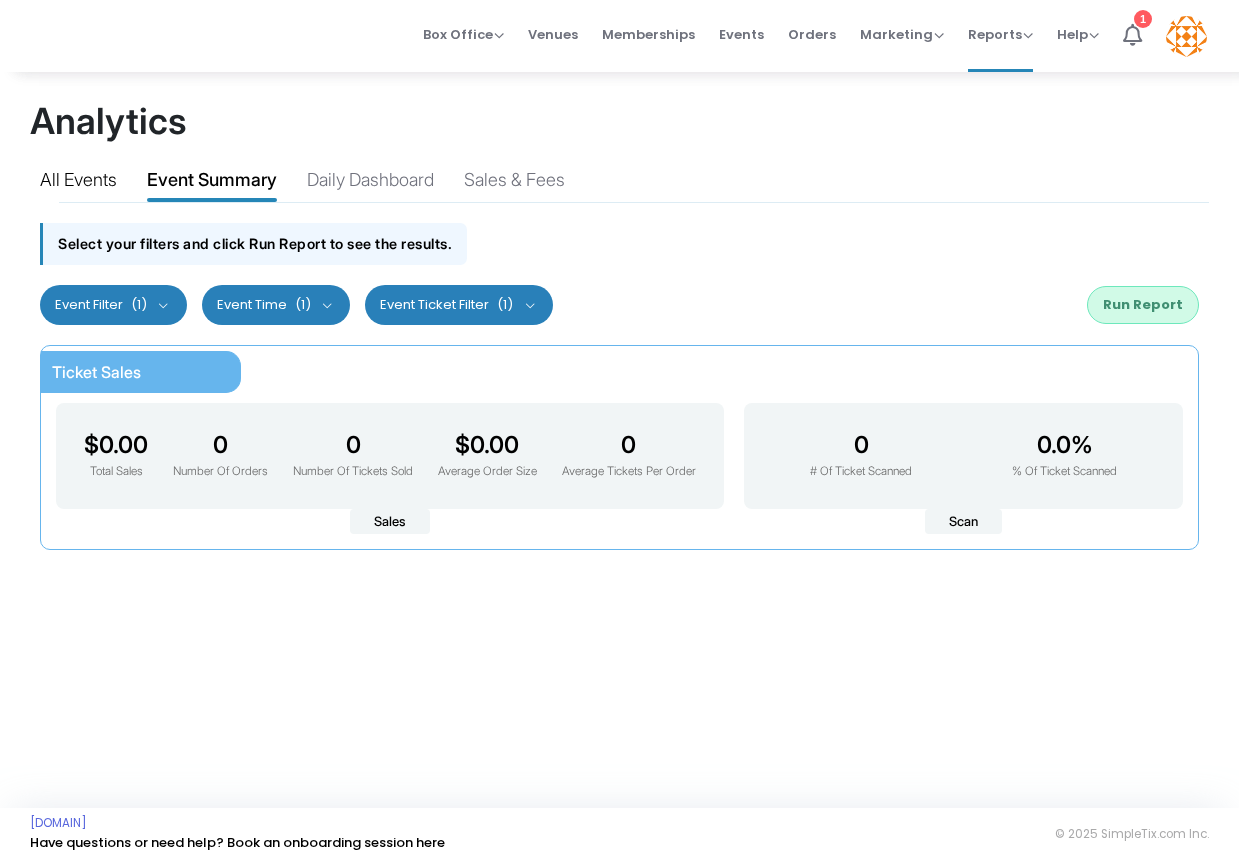 click on "All Events" 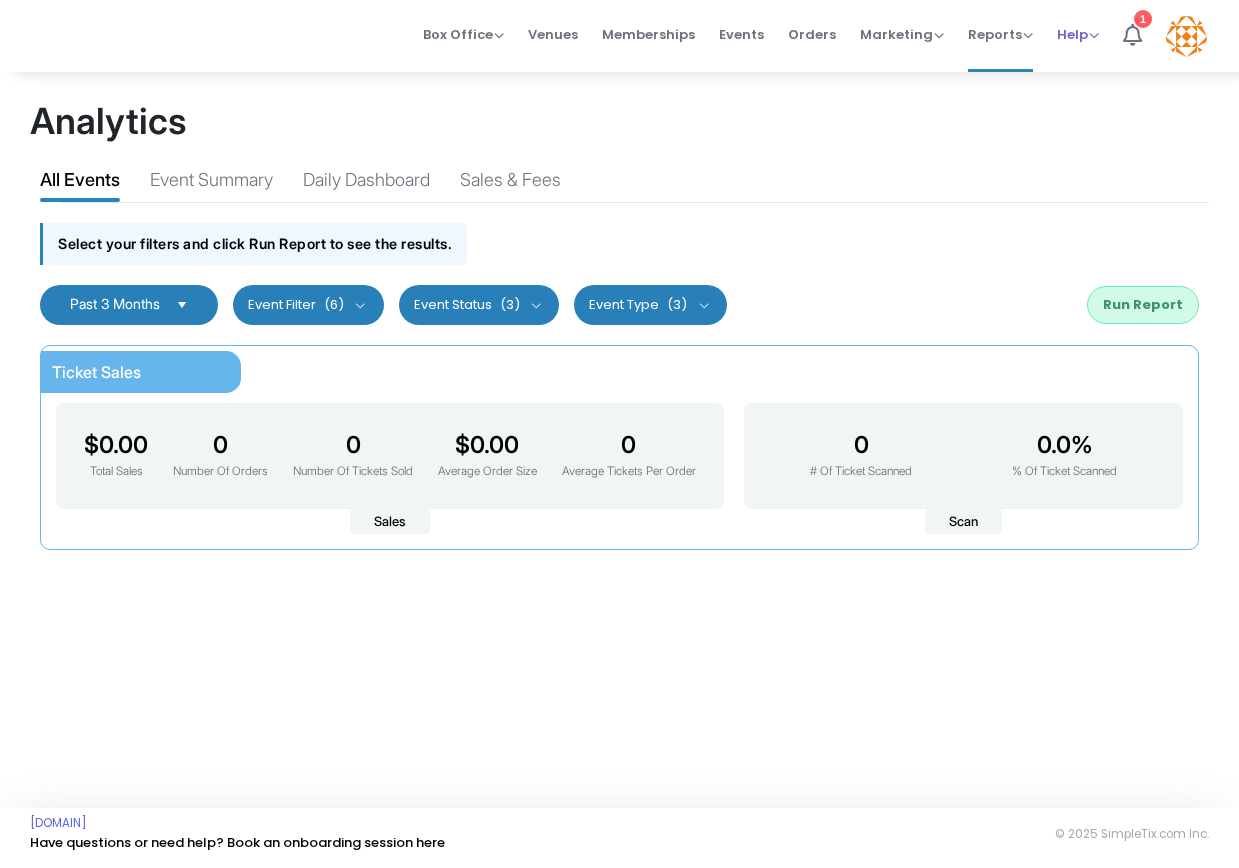 click on "Help   View Docs   Contact Support" at bounding box center [1078, 34] 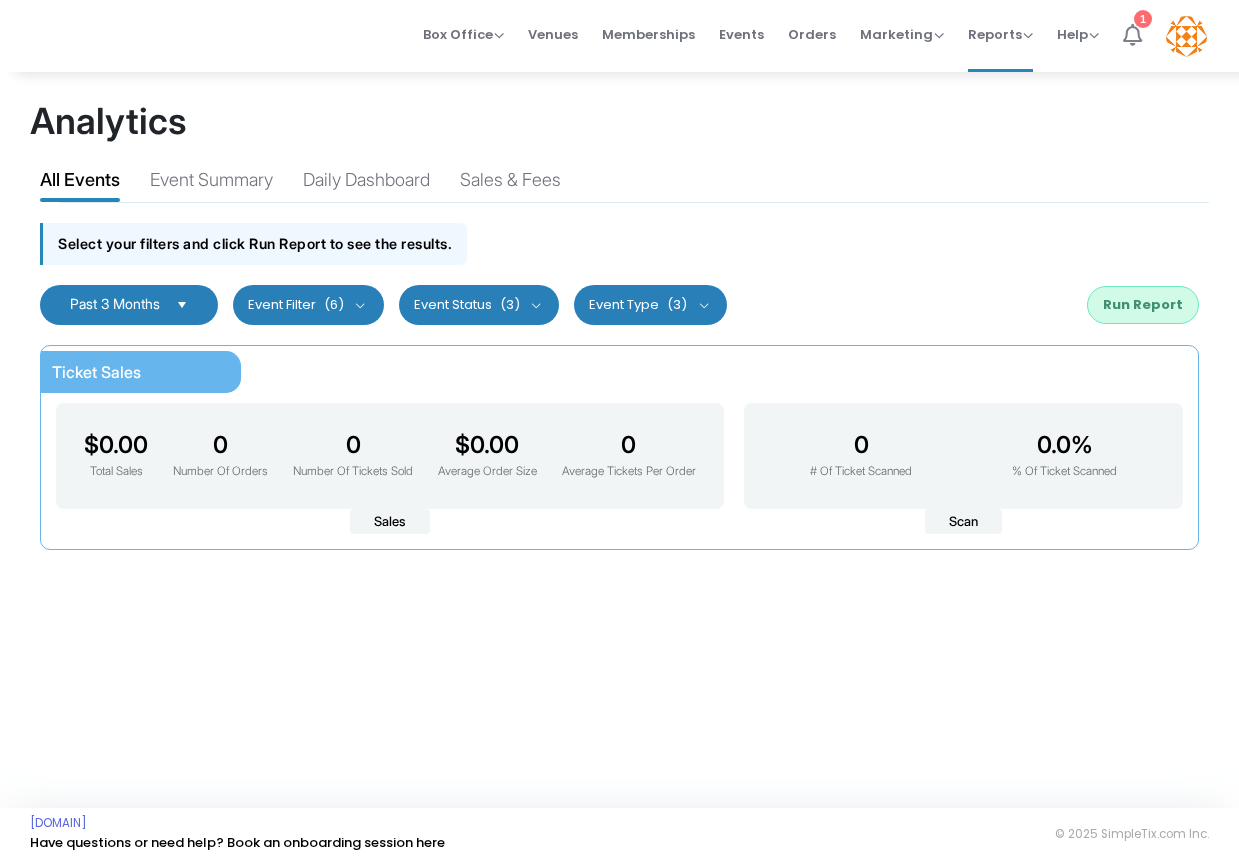 click at bounding box center [1132, 35] 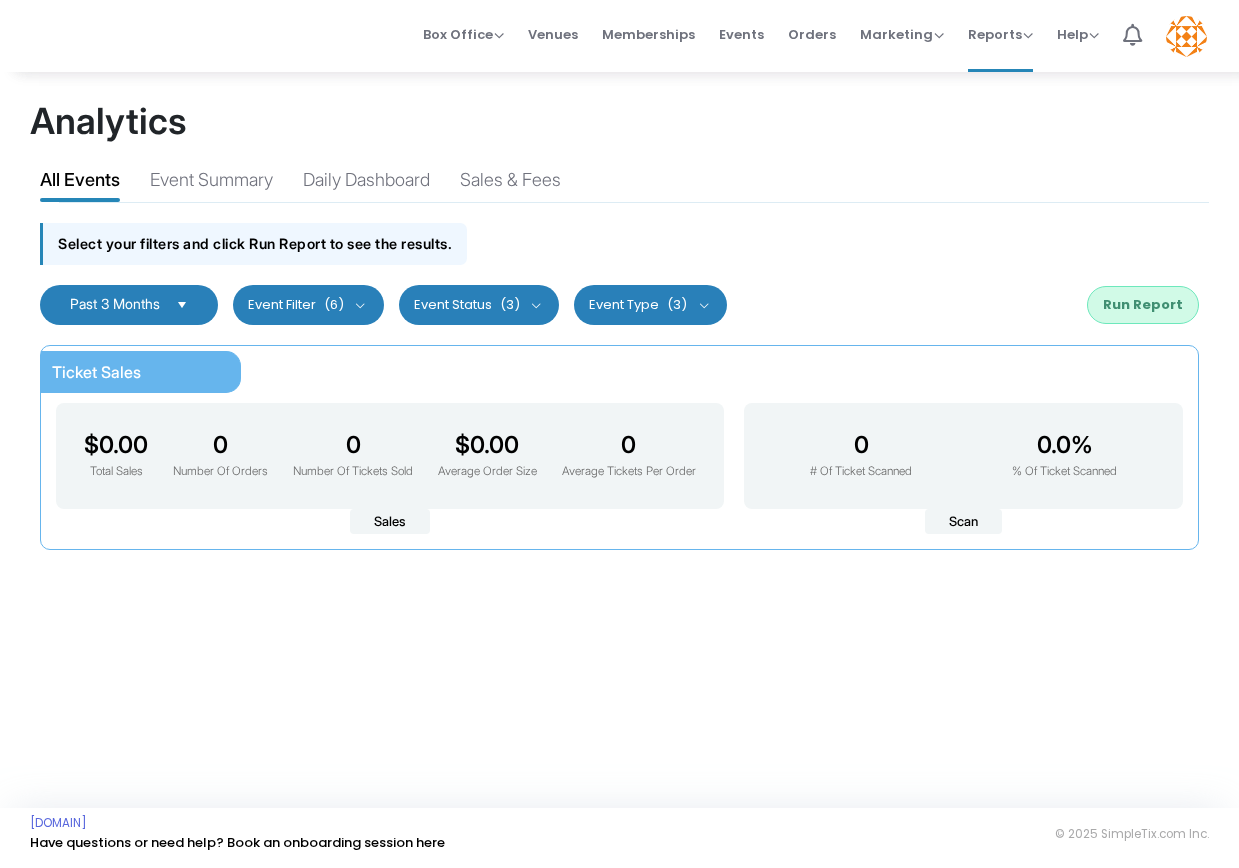 click at bounding box center [1186, 36] 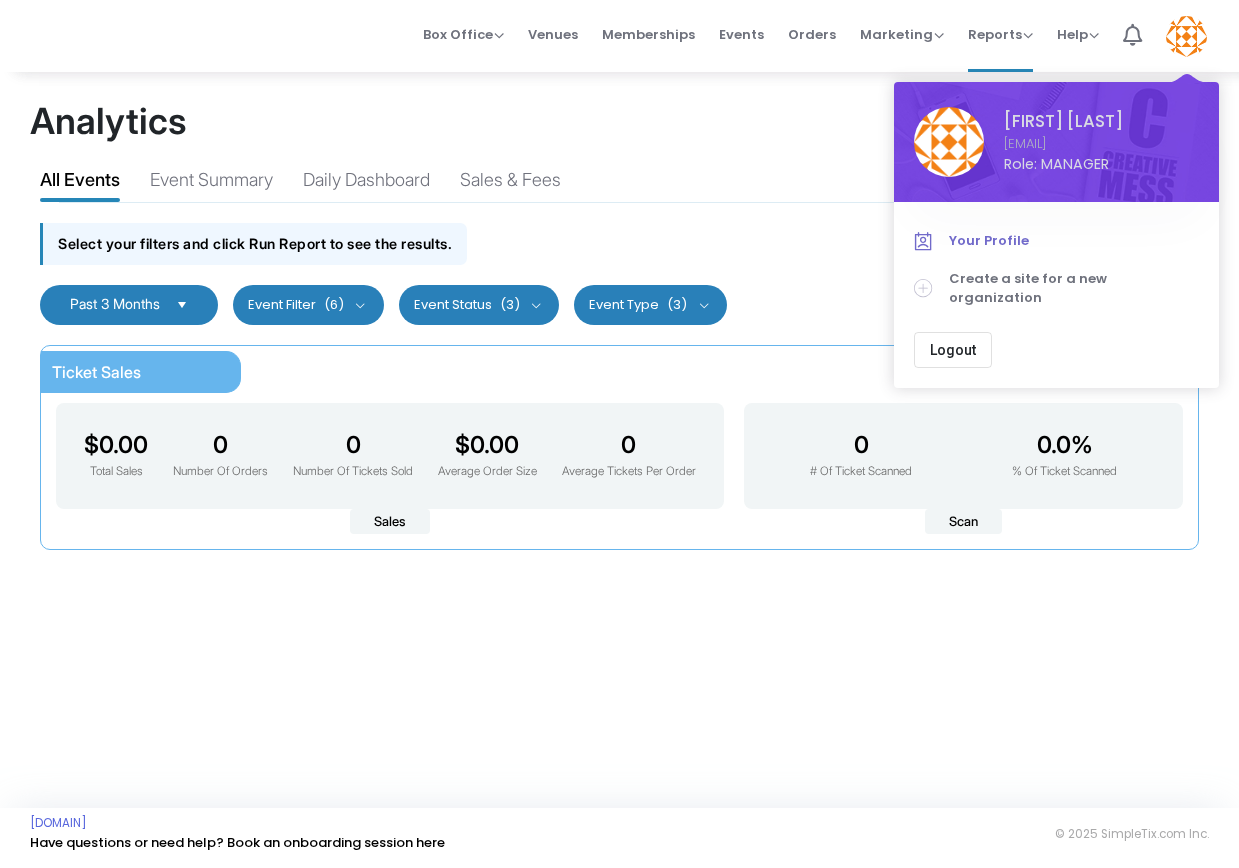click on "Your Profile" at bounding box center (1074, 241) 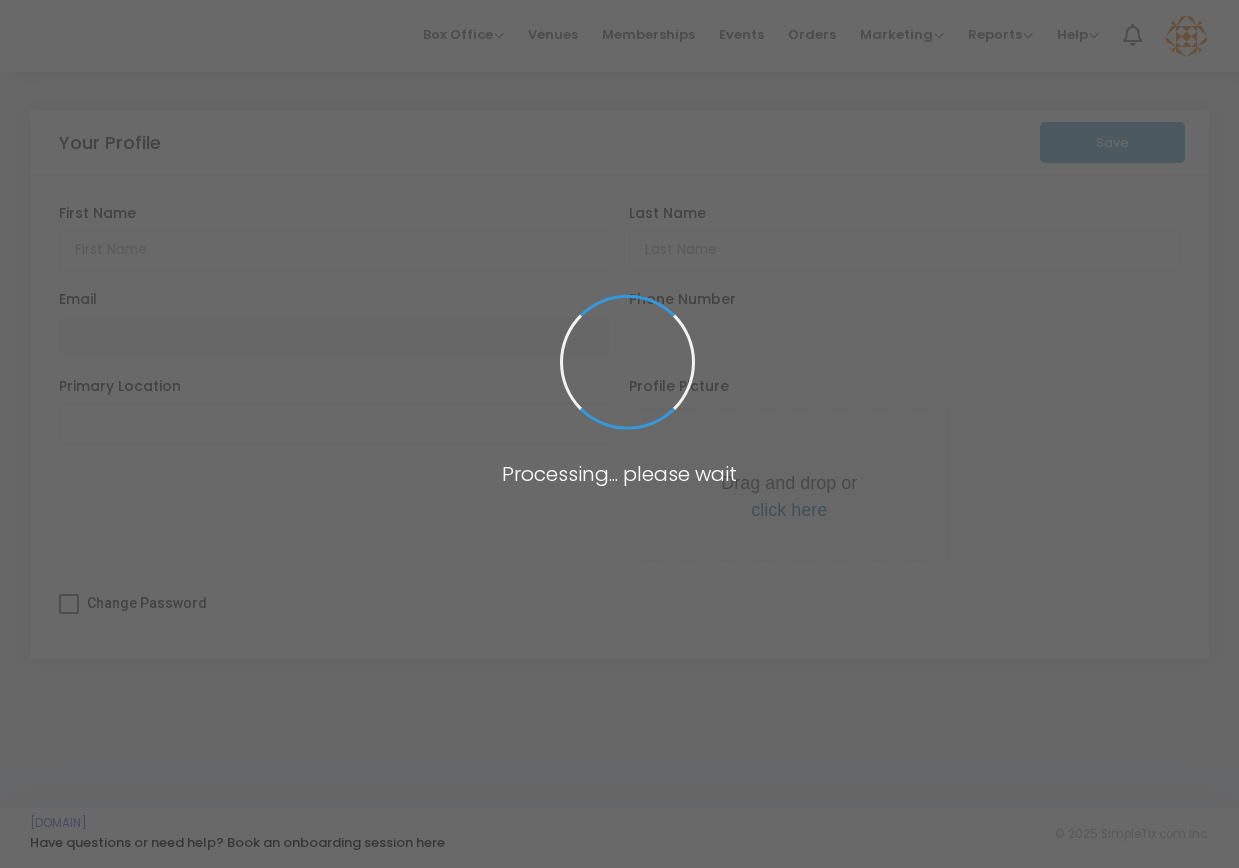 type on "[FIRST]" 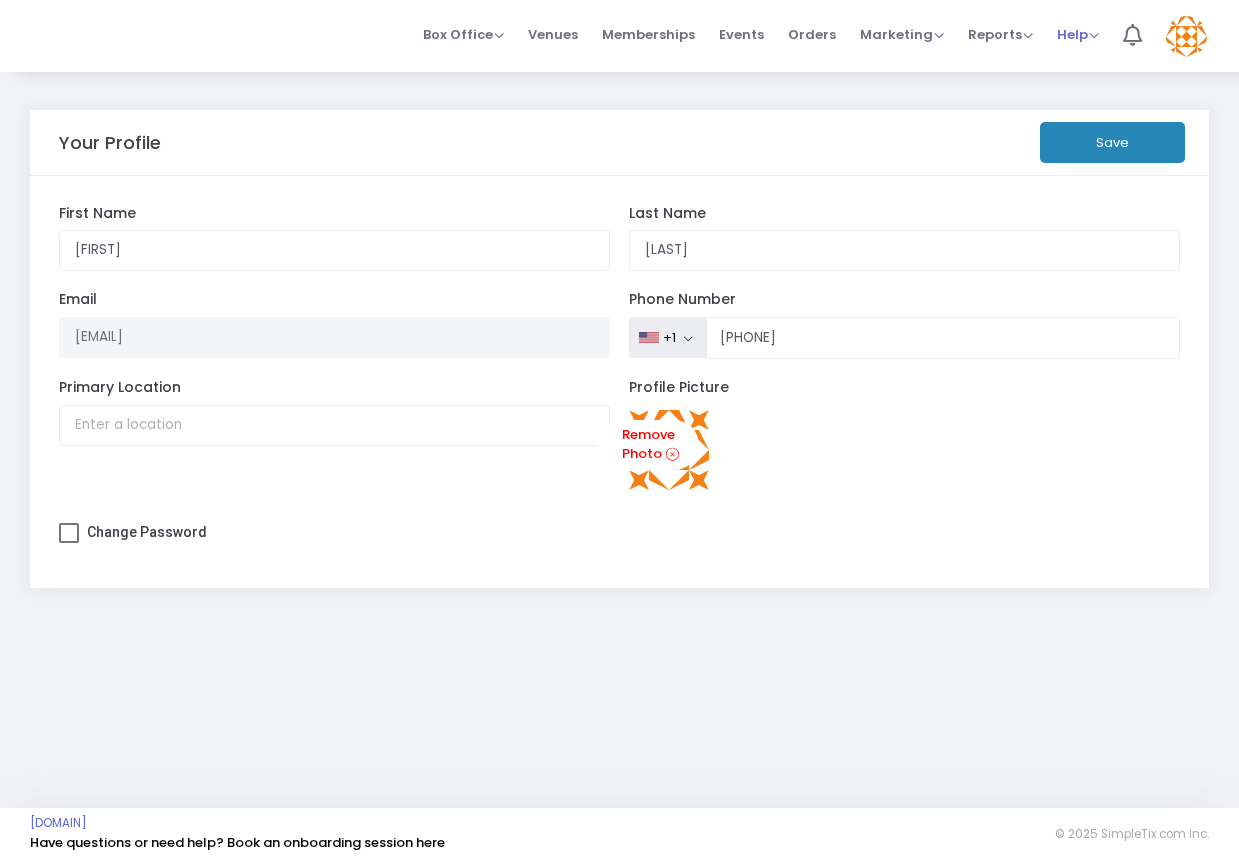 click on "Help" at bounding box center [1078, 34] 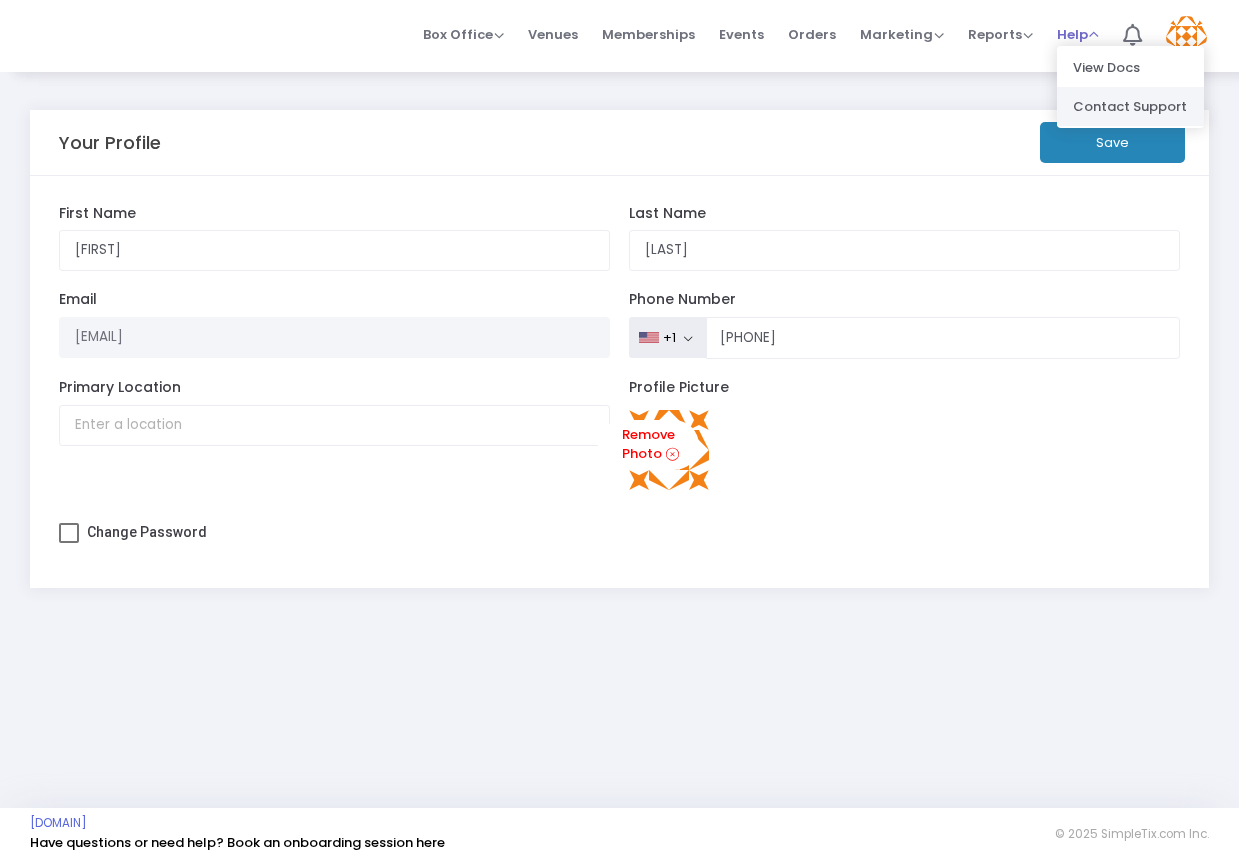 click on "Contact Support" at bounding box center (1130, 106) 